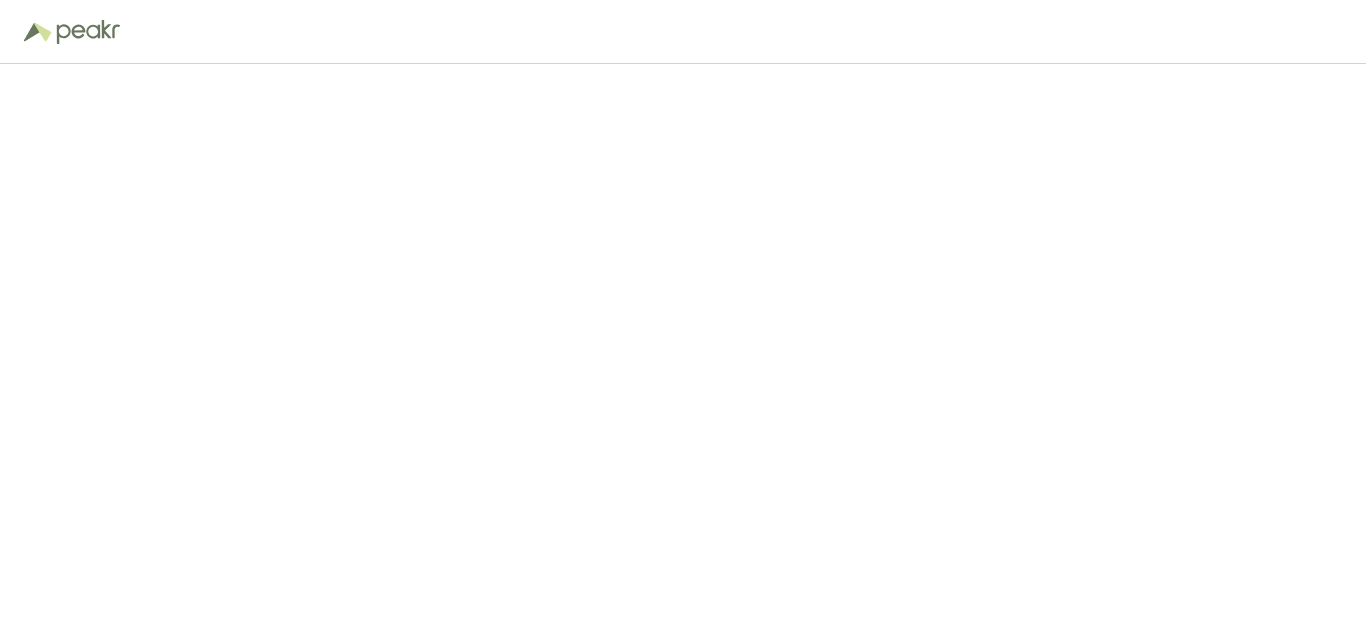 scroll, scrollTop: 0, scrollLeft: 0, axis: both 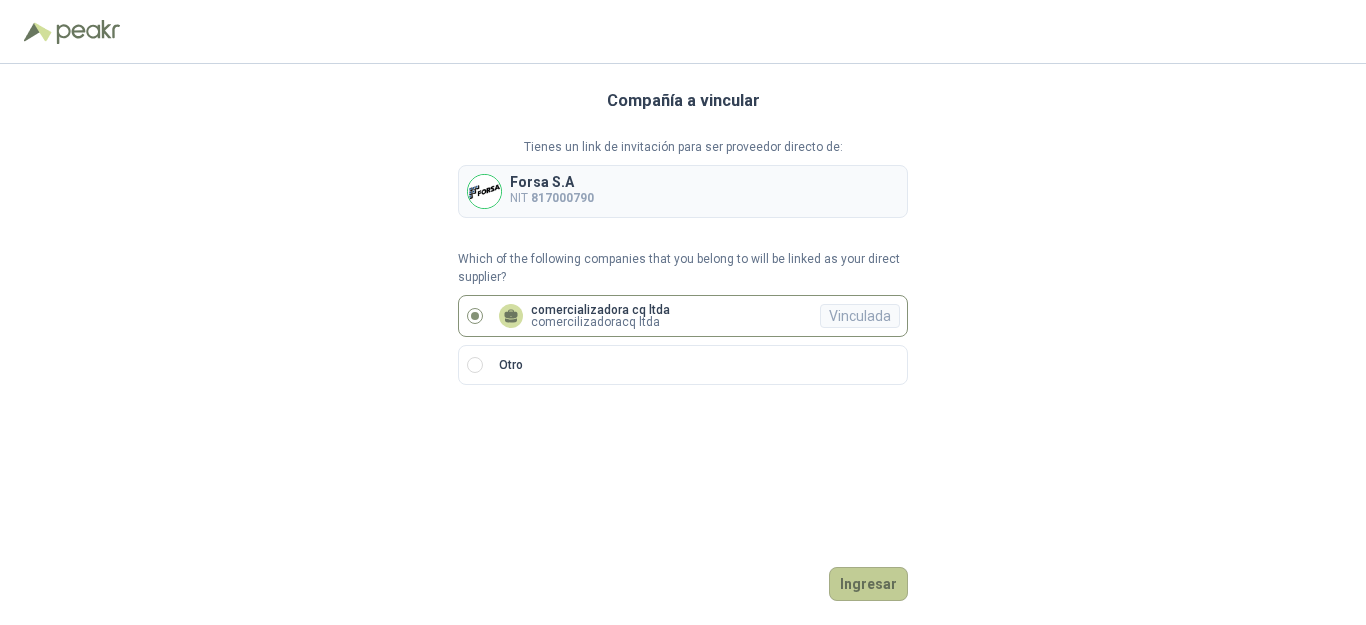 click on "Ingresar" at bounding box center [868, 584] 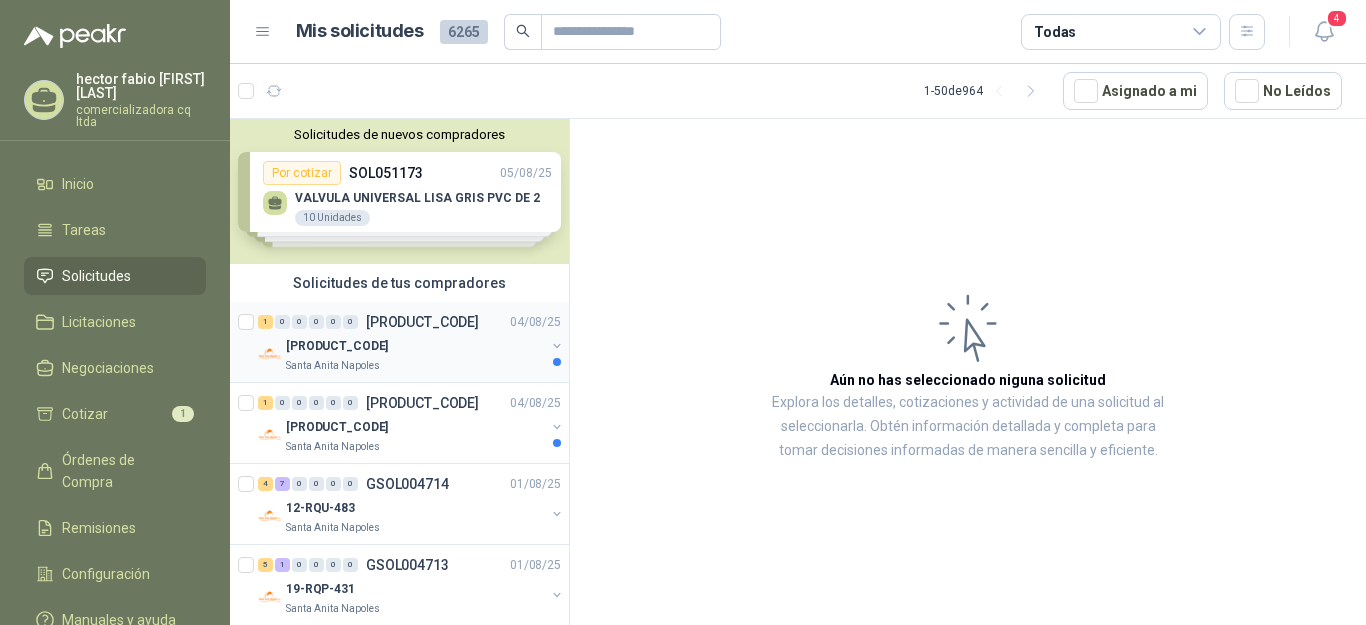 click on "[LICENSE]" at bounding box center [337, 346] 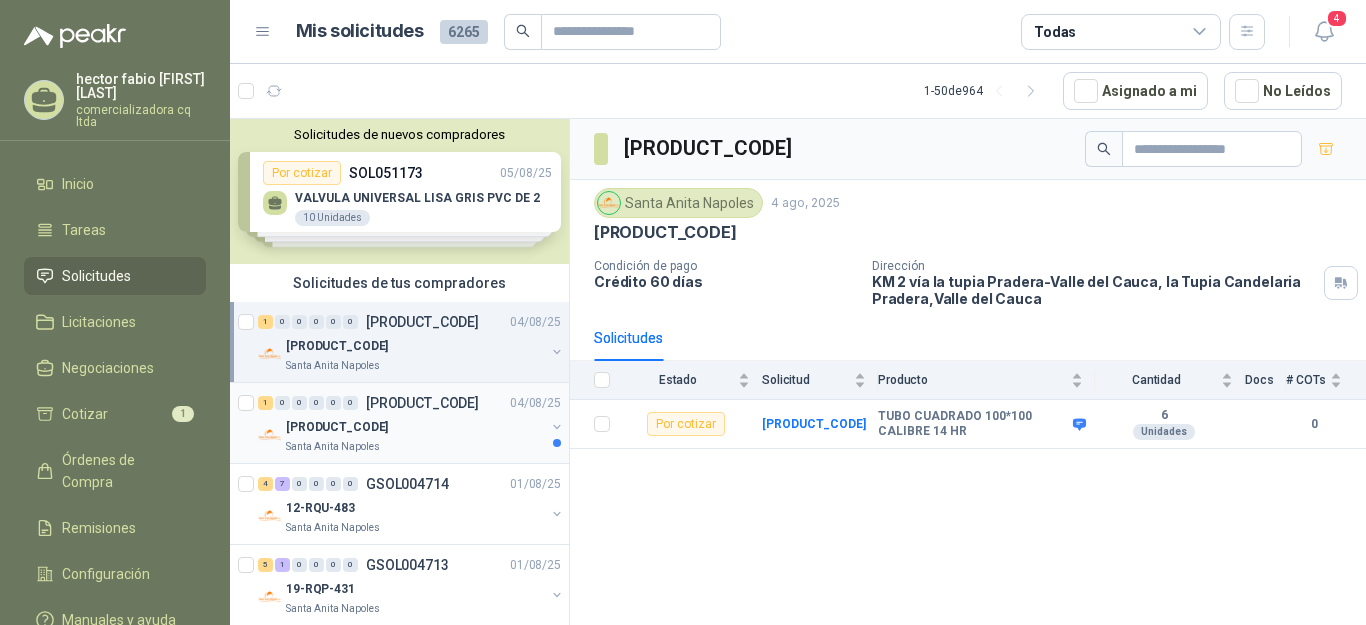 click on "[LICENSE]" at bounding box center (337, 427) 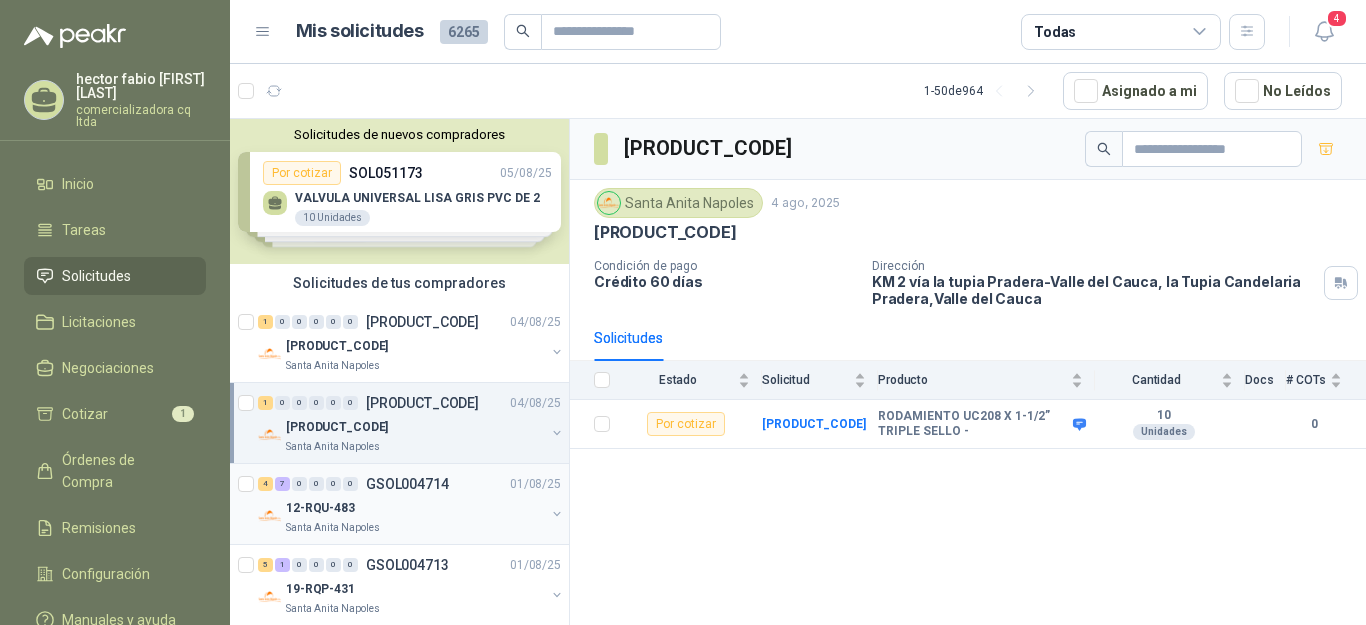 click on "12-RQU-483" at bounding box center (320, 508) 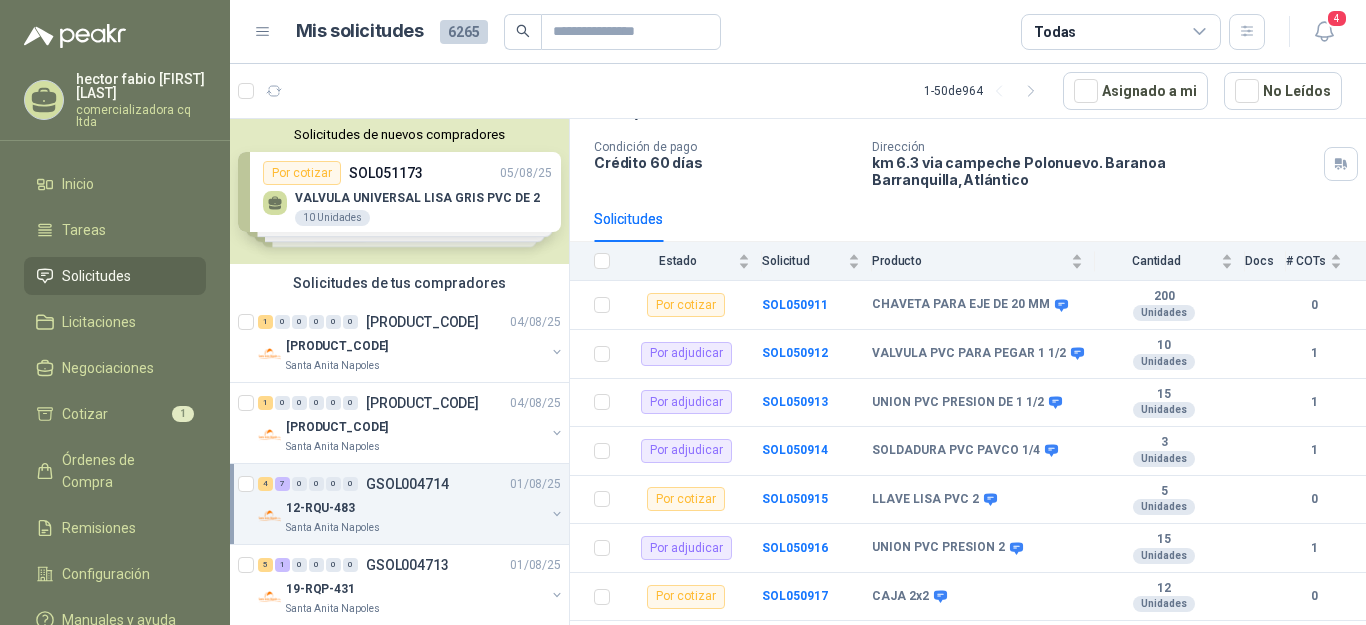 scroll, scrollTop: 155, scrollLeft: 0, axis: vertical 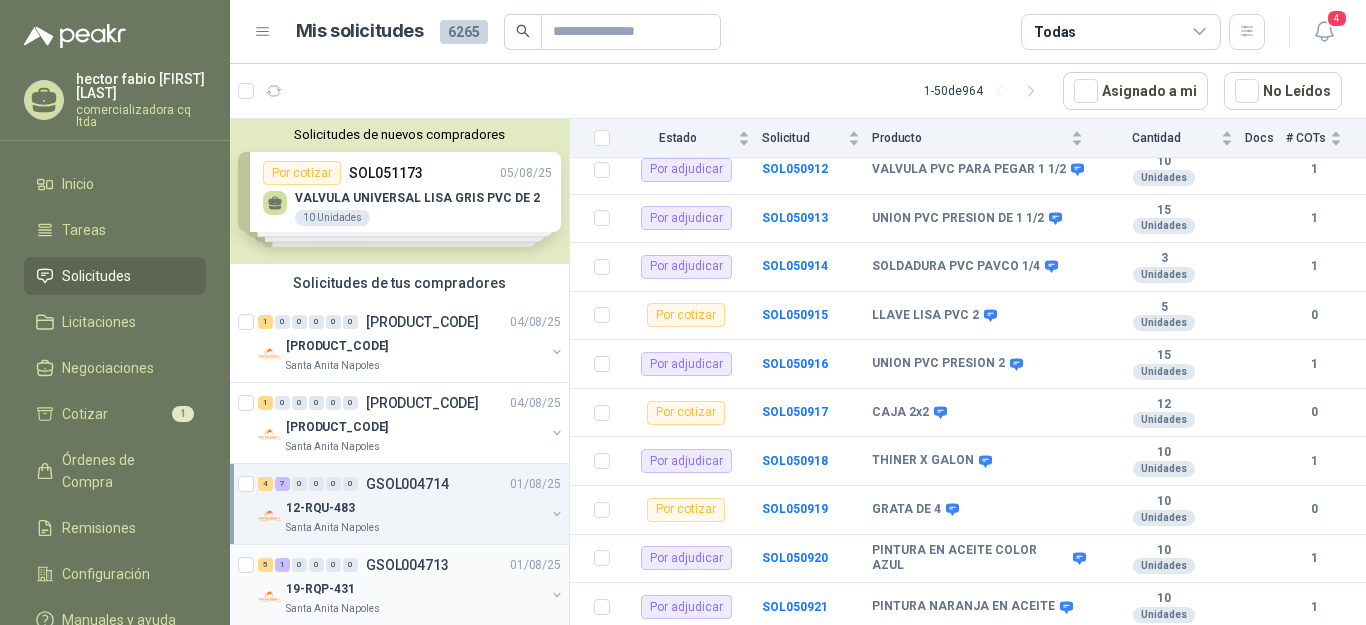 click on "5   1   0   0   0   0   GSOL004713 01/08/25" at bounding box center [411, 565] 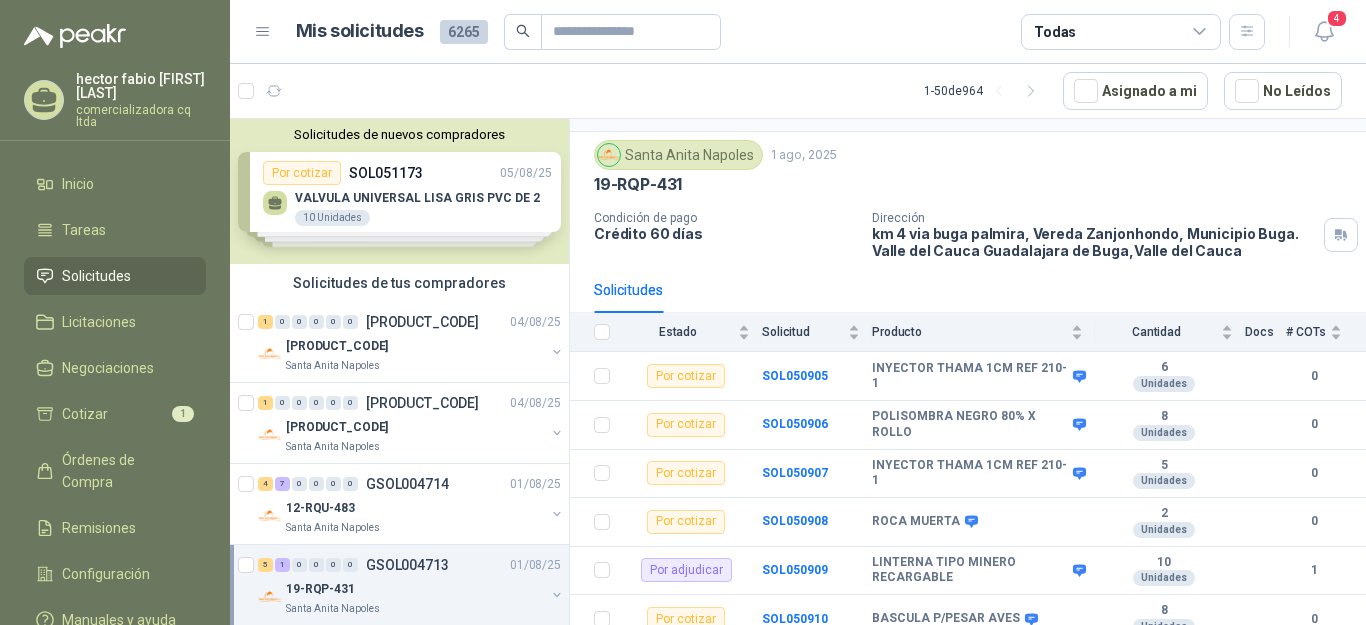 scroll, scrollTop: 60, scrollLeft: 0, axis: vertical 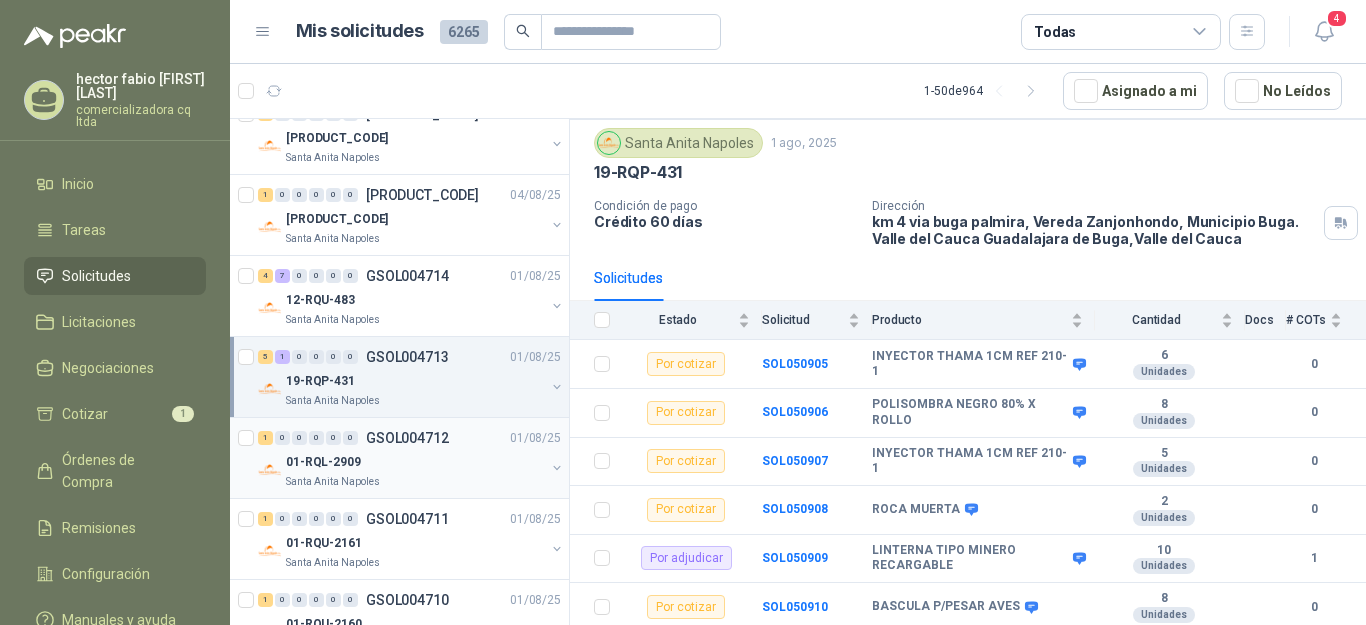 click on "01-RQL-2909" at bounding box center [323, 462] 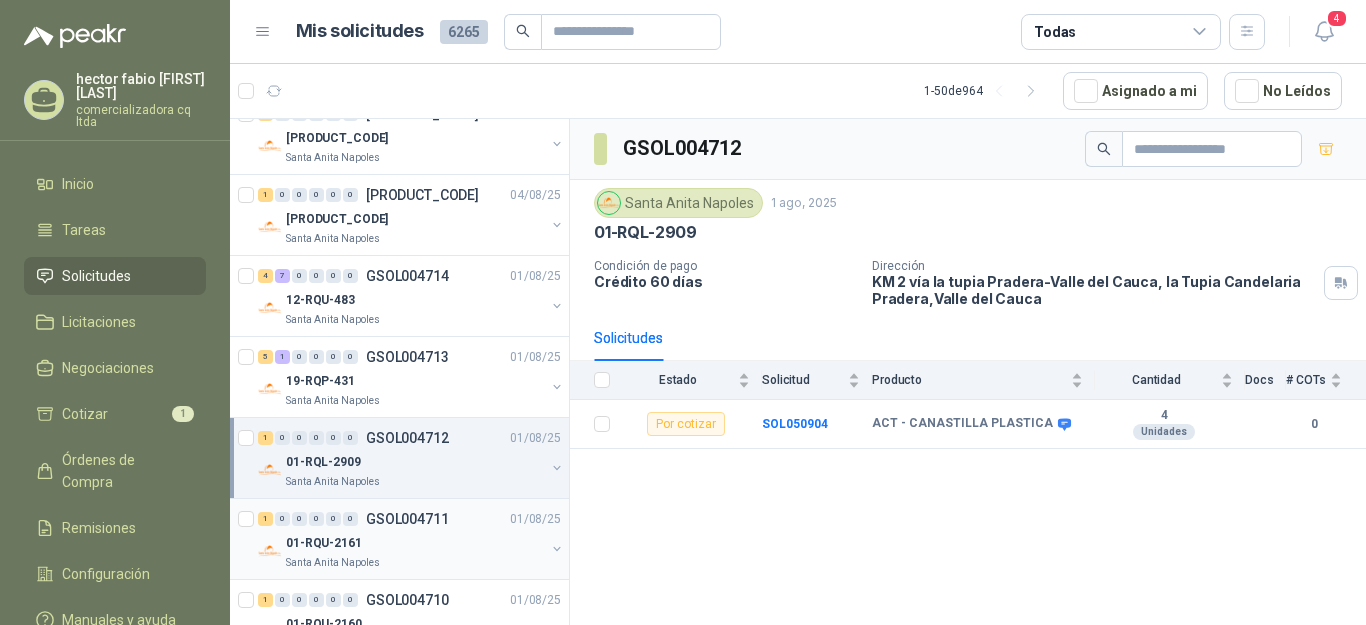 click on "01-RQU-2161" at bounding box center (324, 543) 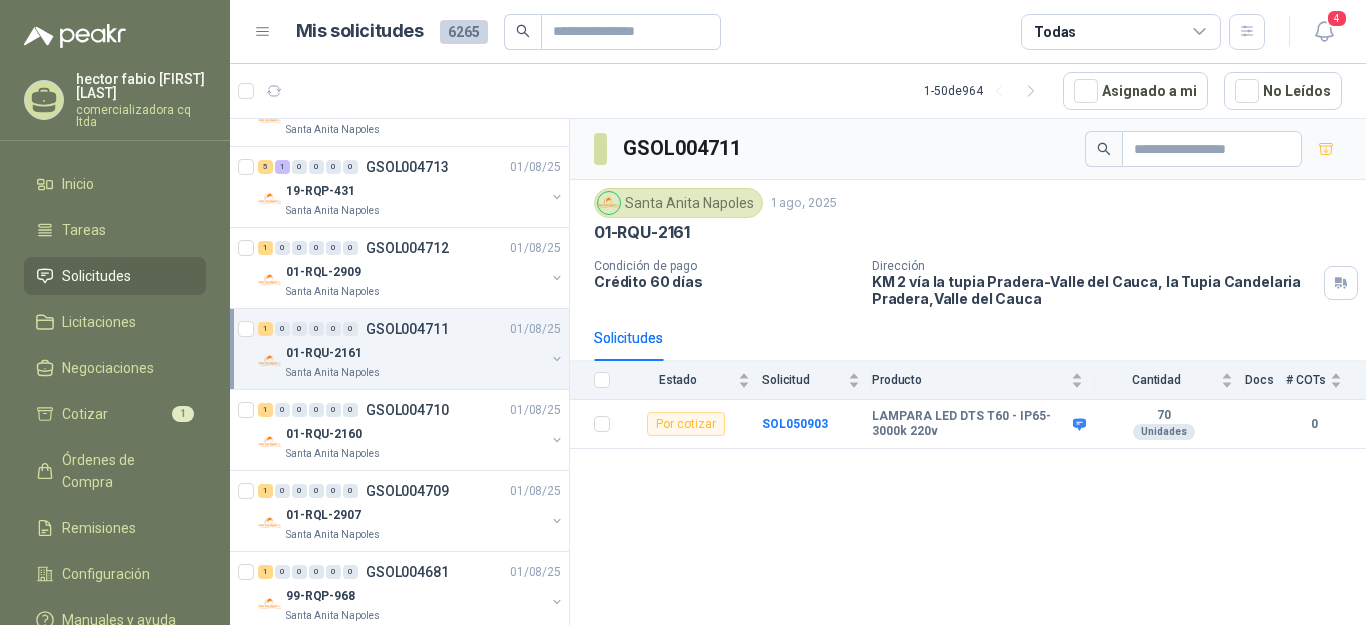 scroll, scrollTop: 474, scrollLeft: 0, axis: vertical 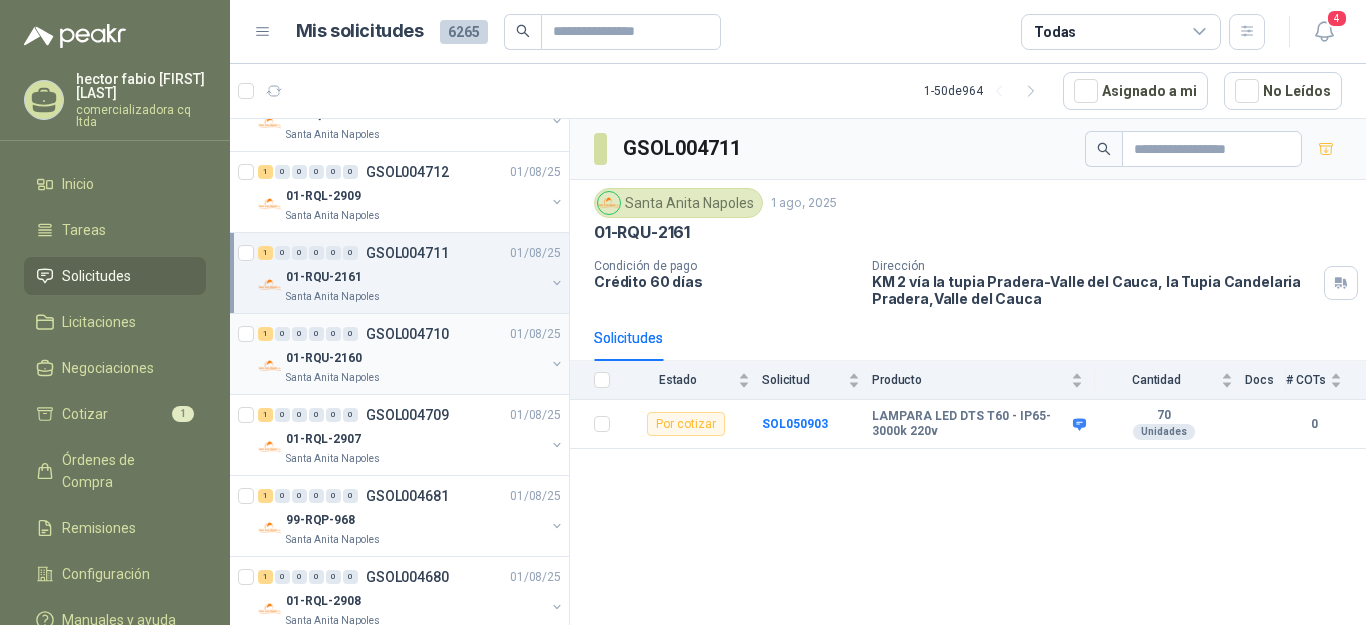 click on "1   0   0   0   0   0   GSOL004710 01/08/25" at bounding box center [411, 334] 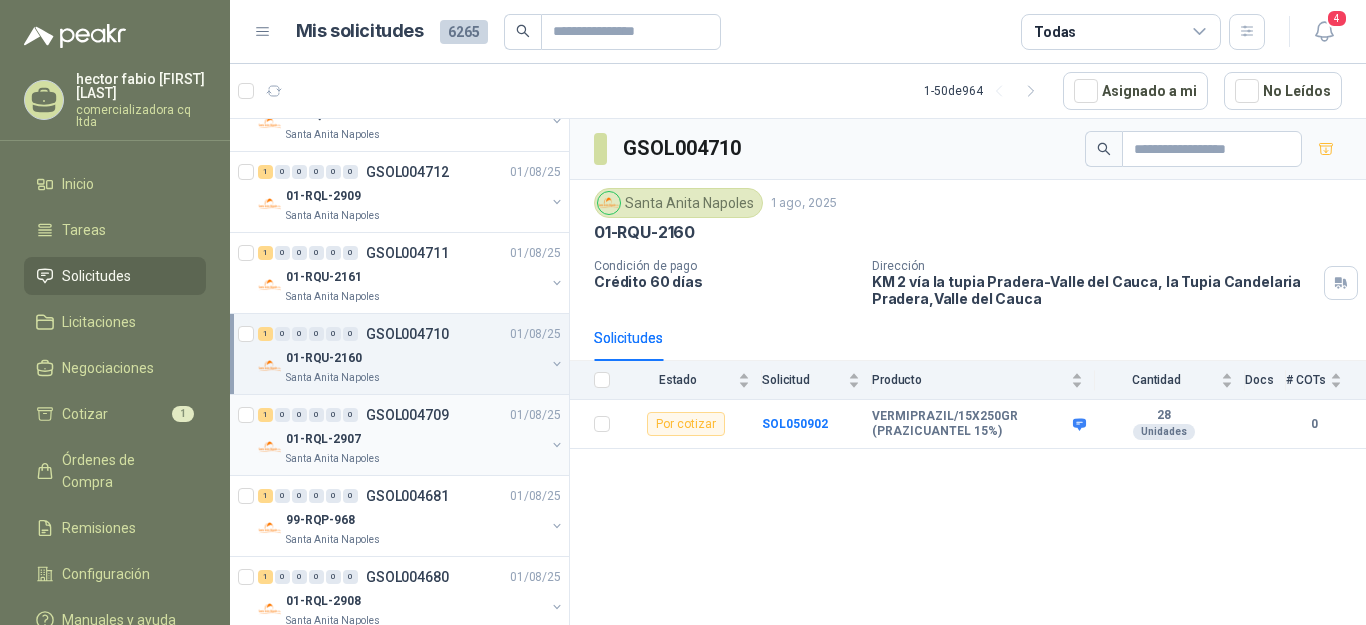 click on "01-RQL-2907" at bounding box center (323, 439) 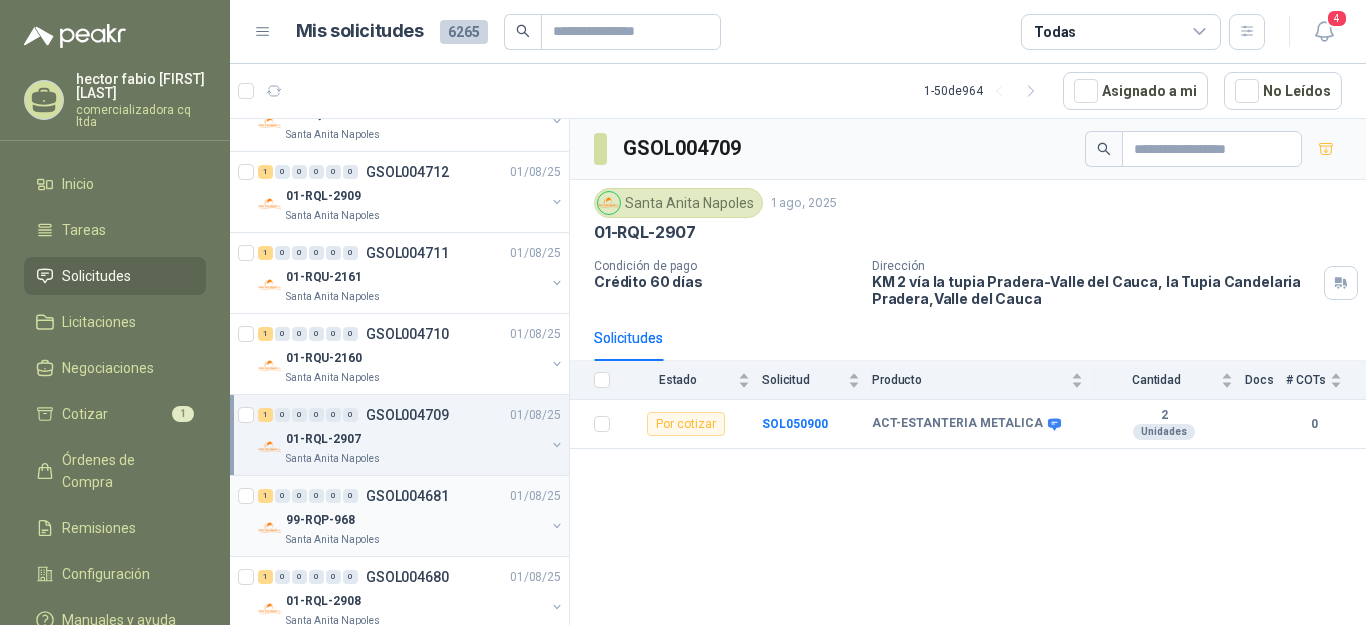 click on "99-RQP-968" at bounding box center (415, 520) 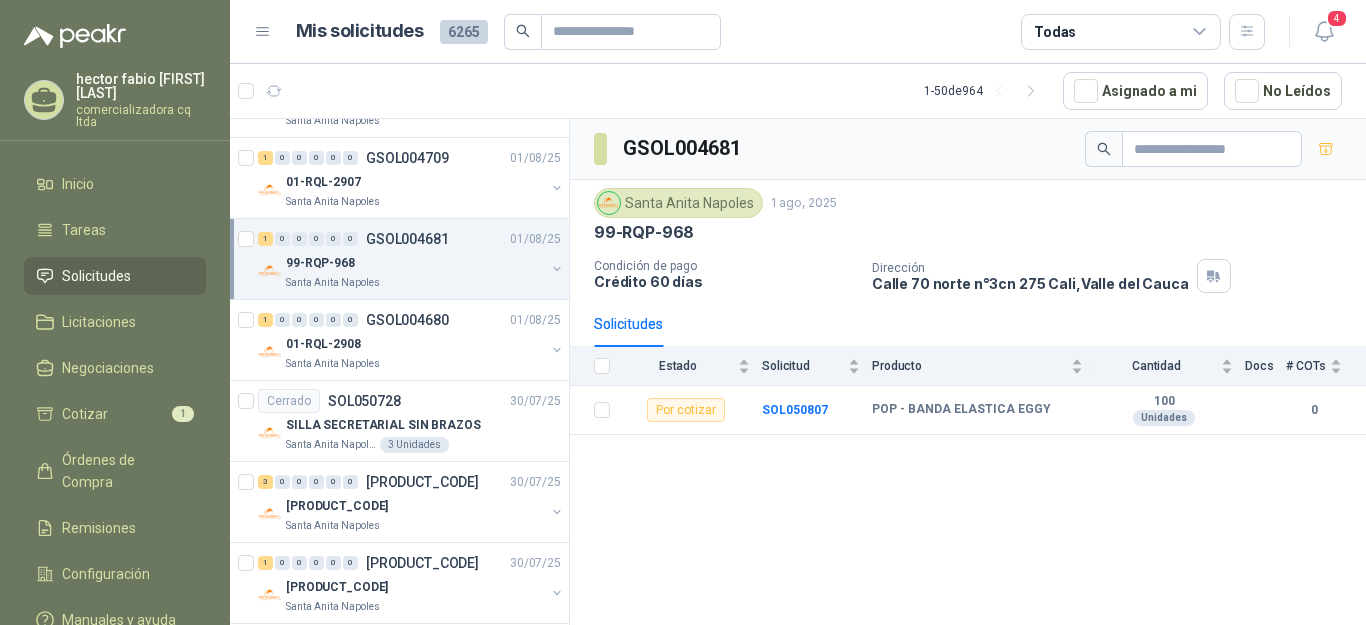 scroll, scrollTop: 748, scrollLeft: 0, axis: vertical 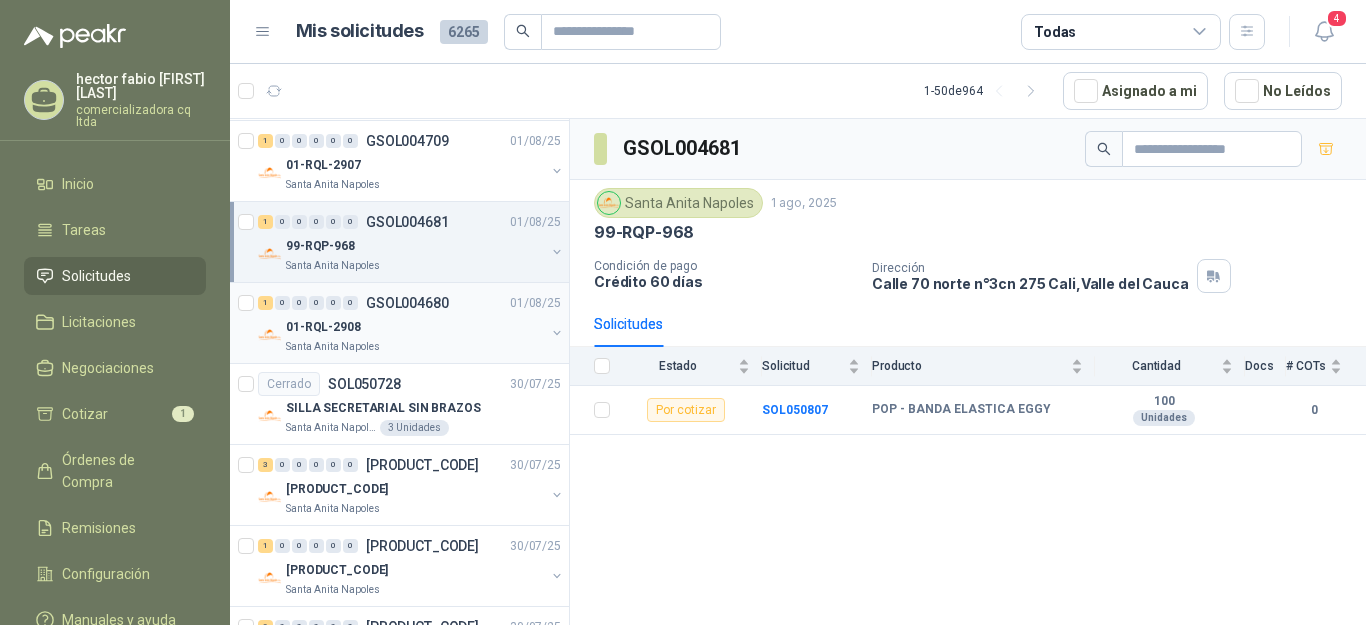 click on "0" at bounding box center [350, 303] 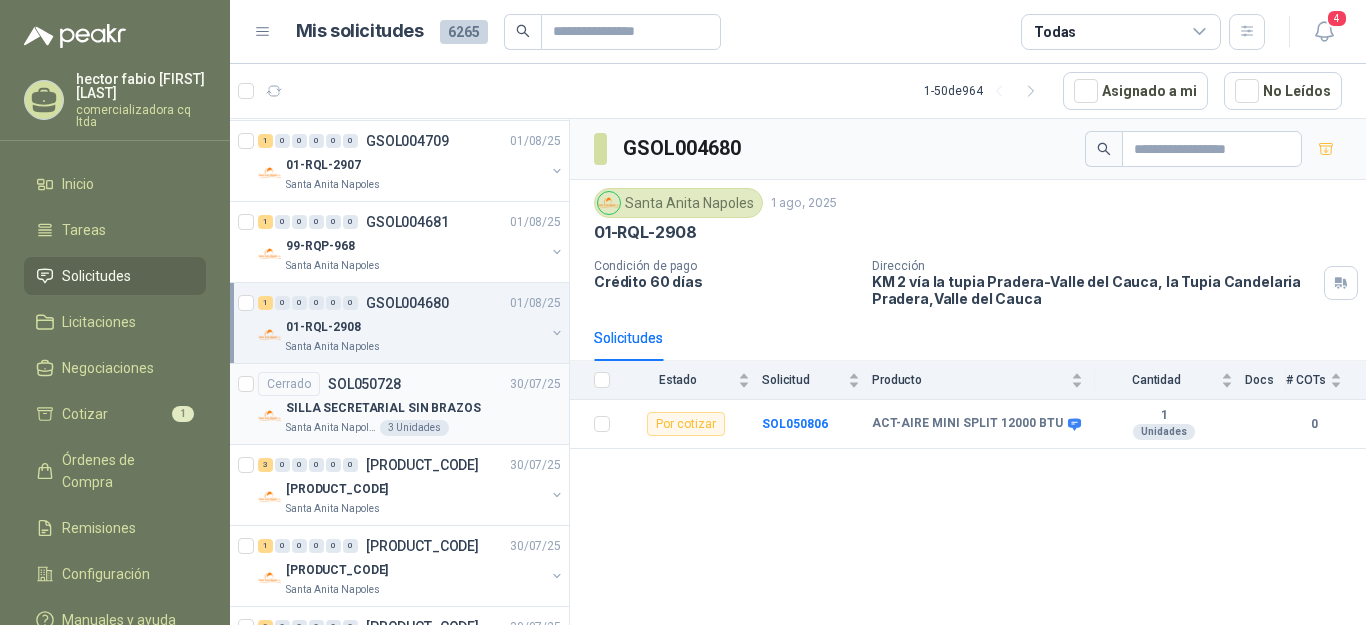 click on "SOL050728" at bounding box center (364, 384) 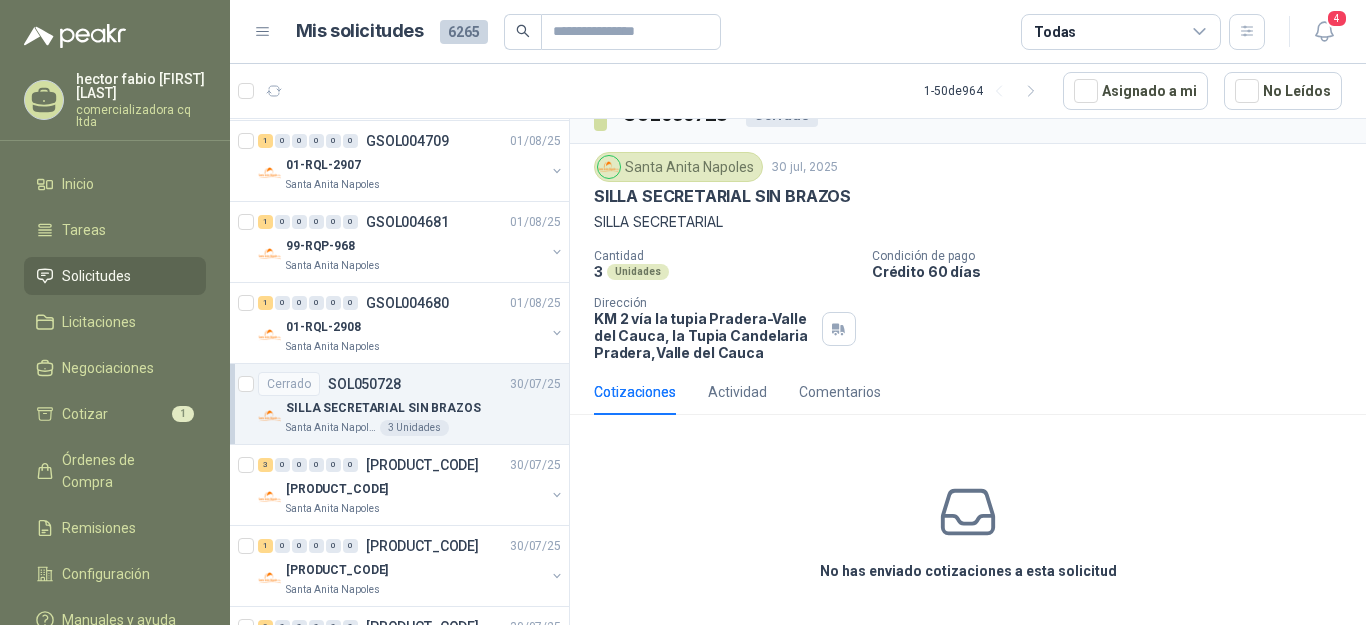 scroll, scrollTop: 0, scrollLeft: 0, axis: both 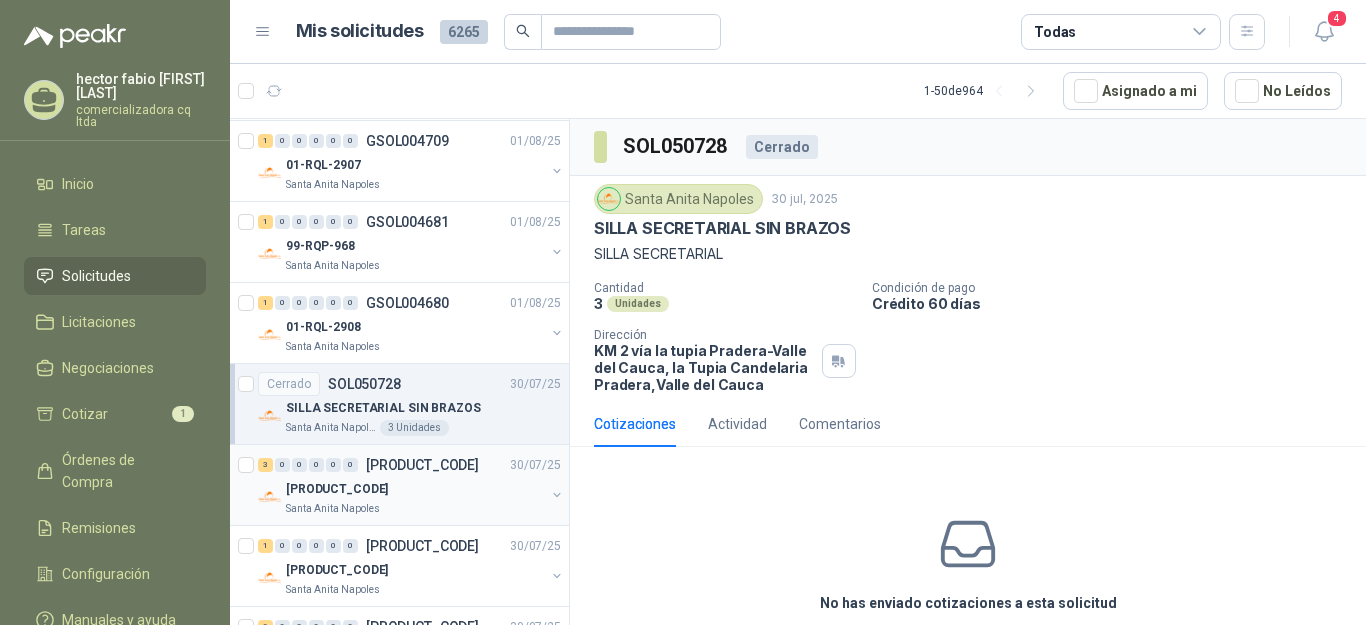 click on "[LICENSE]" at bounding box center [415, 489] 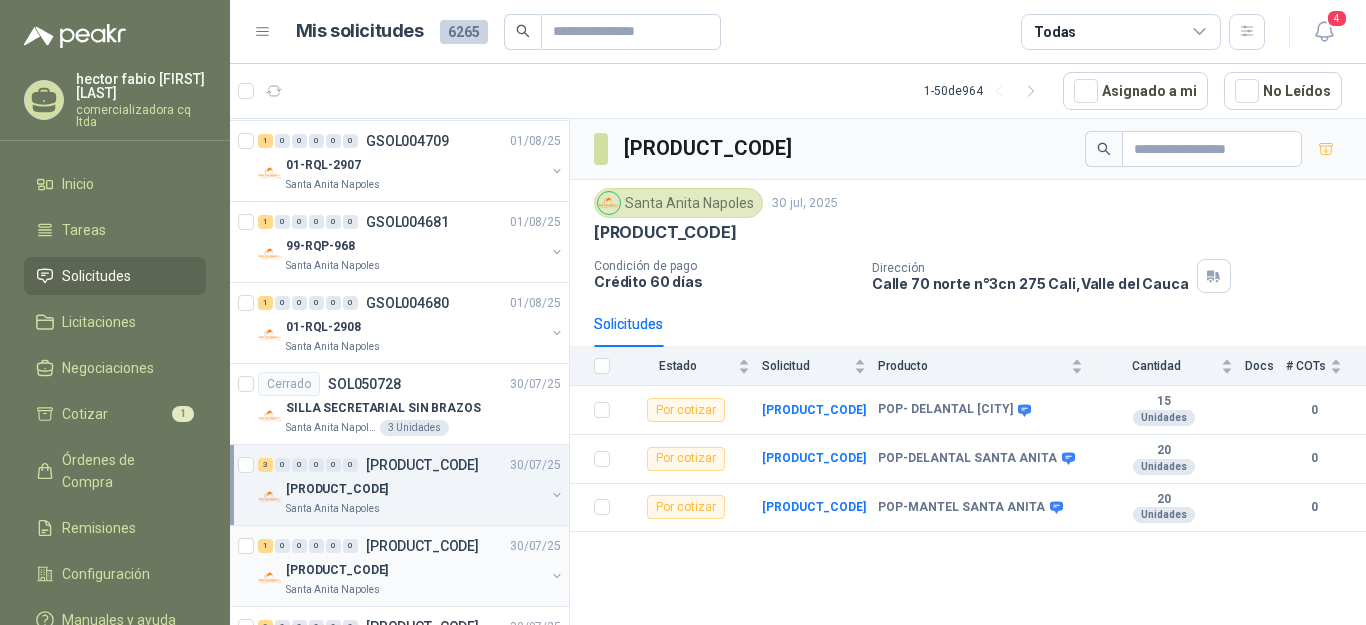 click on "[LICENSE]" at bounding box center [337, 570] 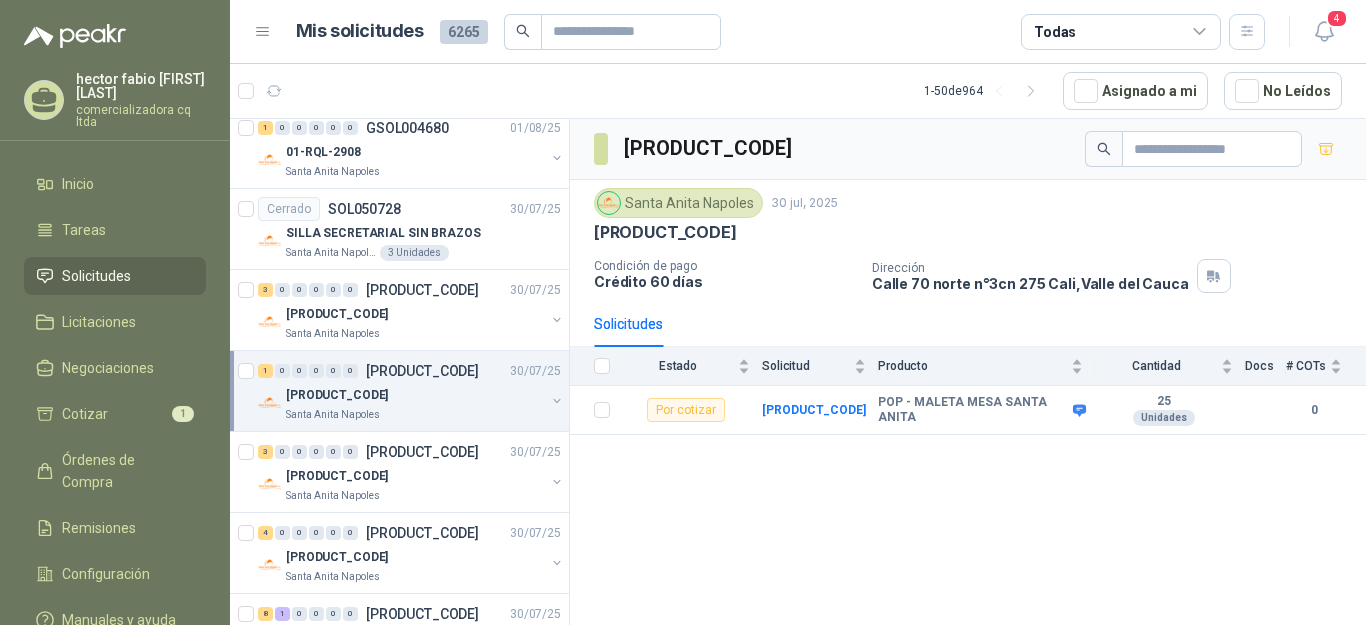 scroll, scrollTop: 1005, scrollLeft: 0, axis: vertical 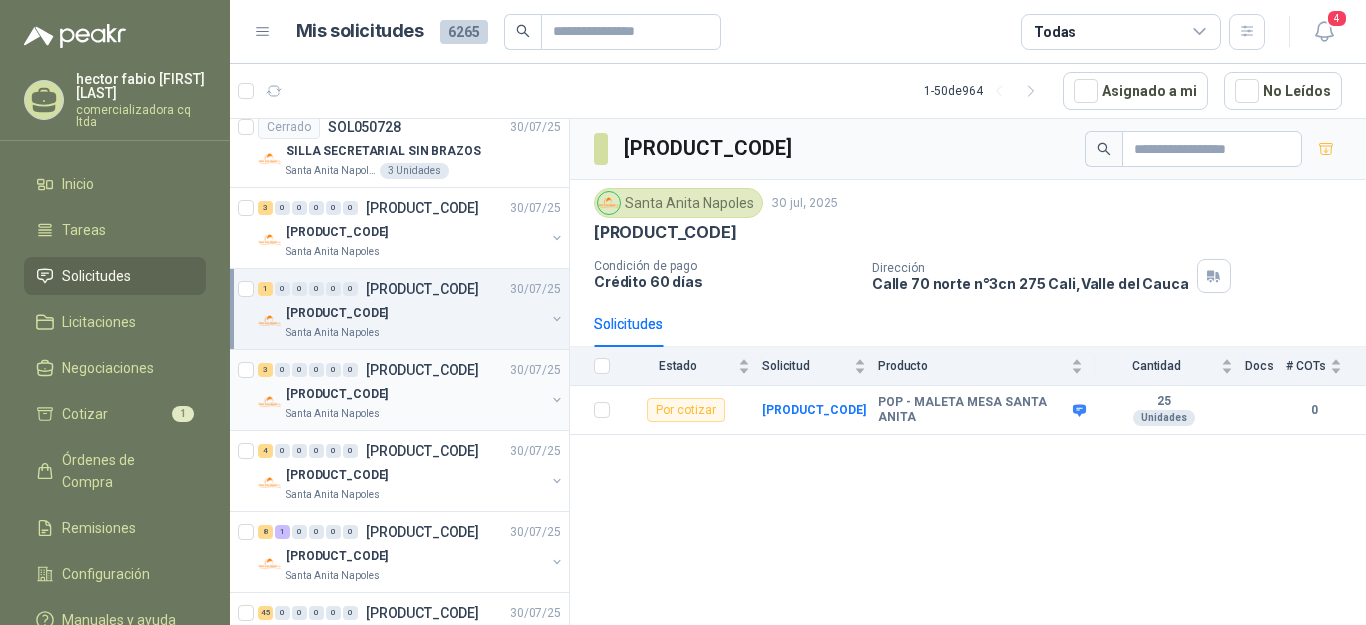 click on "[LICENSE]" at bounding box center [337, 394] 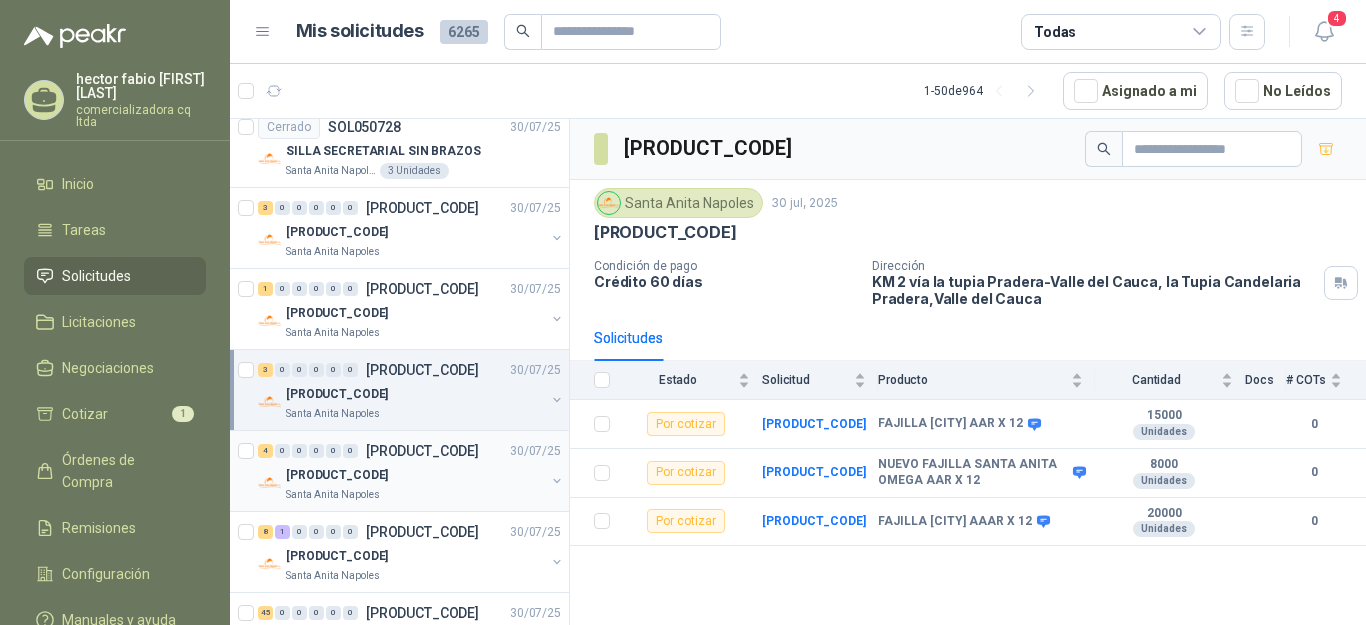 click on "4   0   0   0   0   0   GSOL004667 30/07/25" at bounding box center (411, 451) 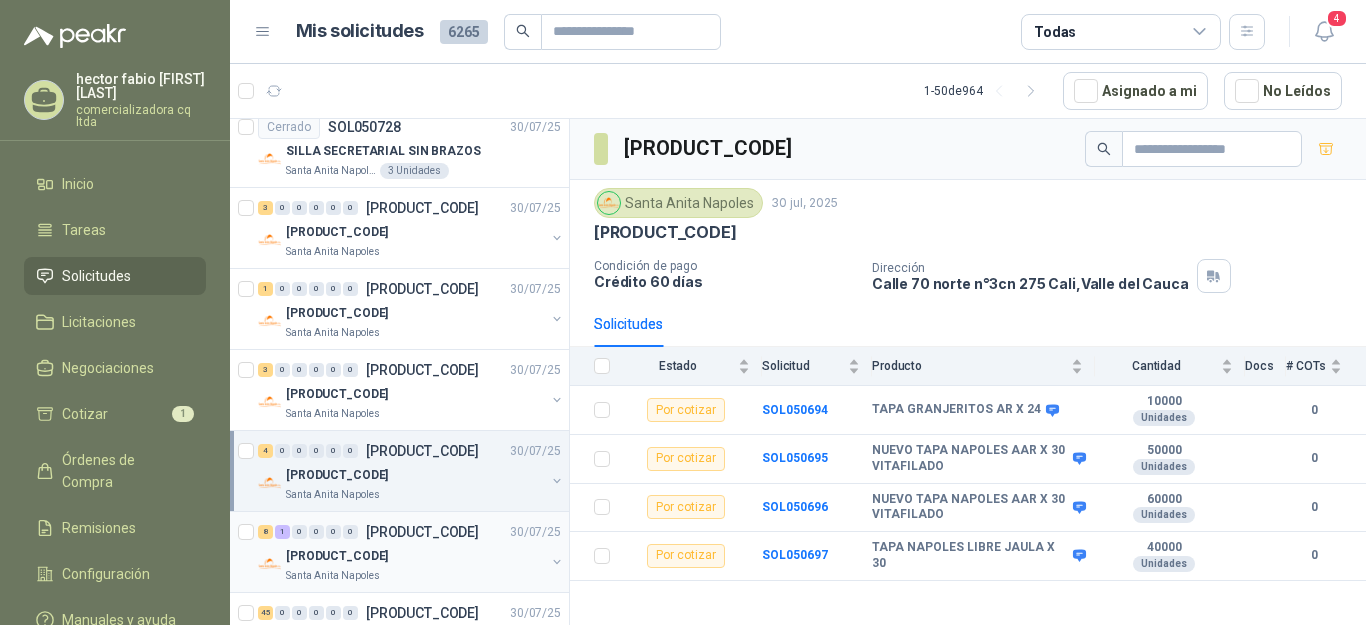 click on "[LICENSE]" at bounding box center (337, 556) 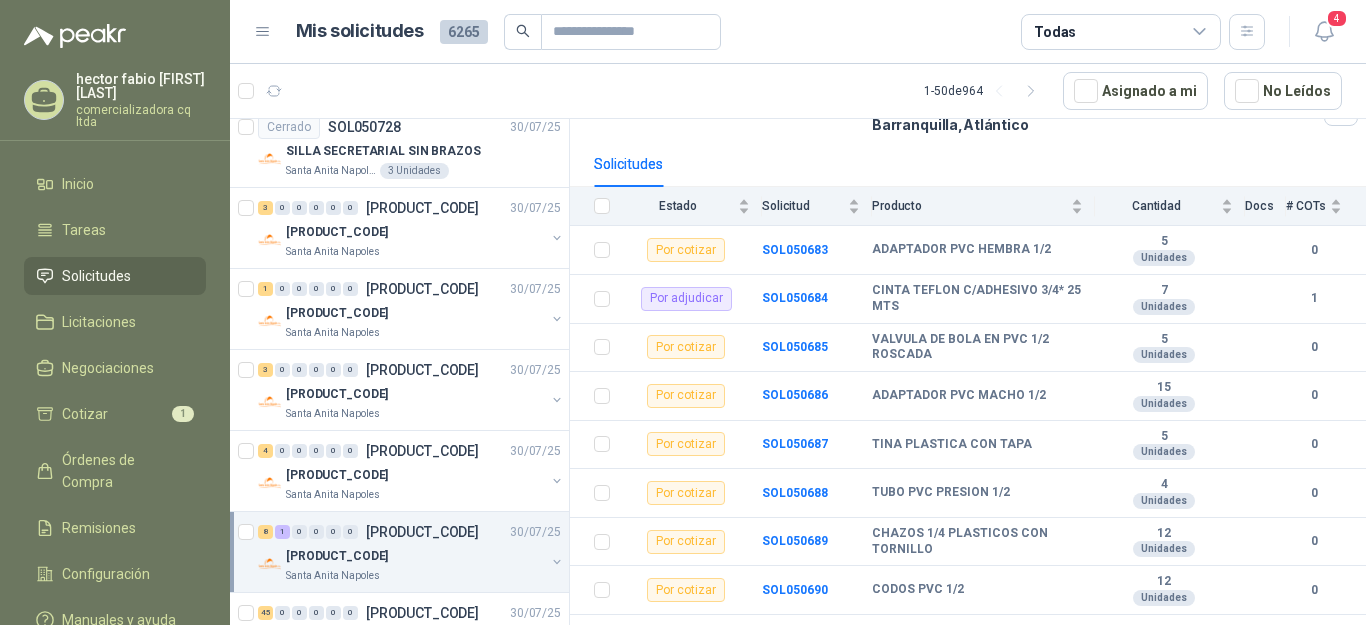 scroll, scrollTop: 206, scrollLeft: 0, axis: vertical 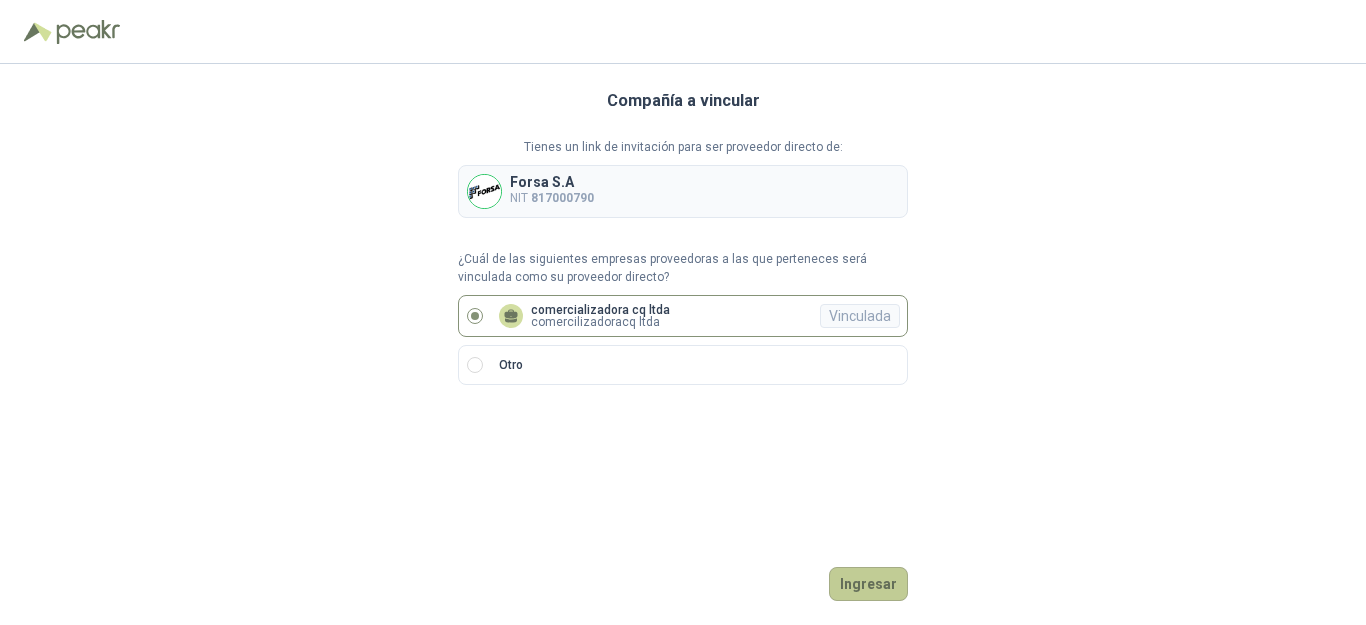 click on "Ingresar" at bounding box center [868, 584] 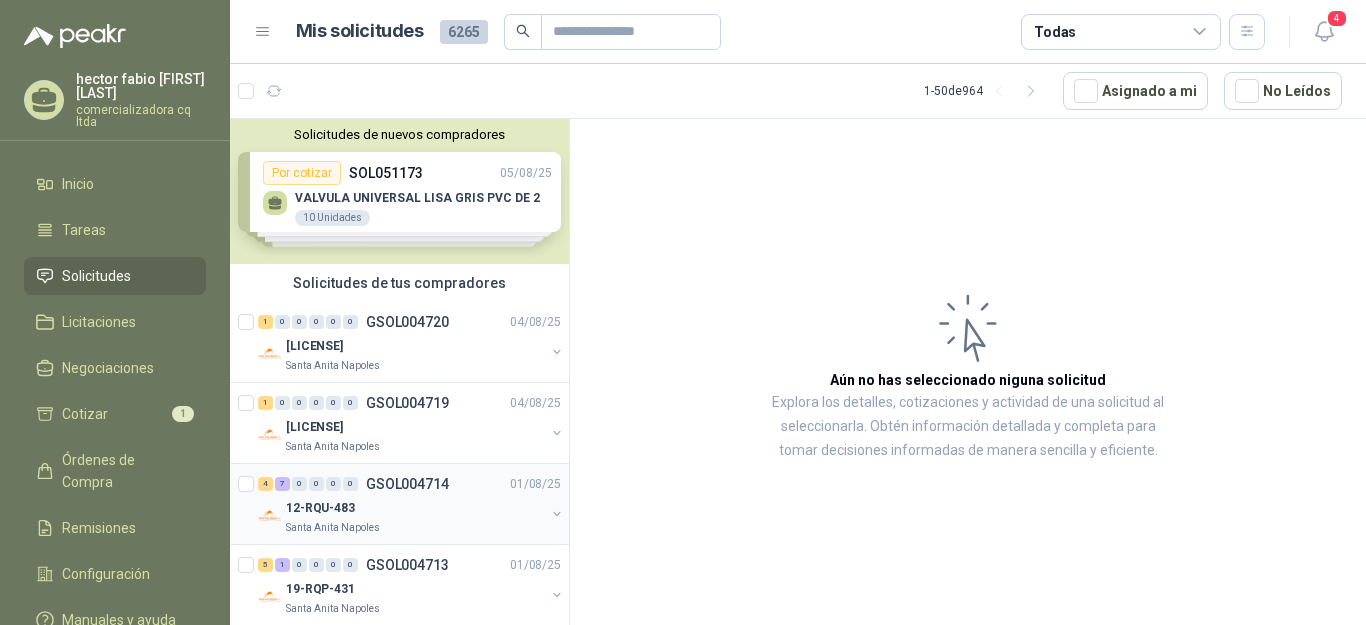 click on "12-RQU-483" at bounding box center [320, 508] 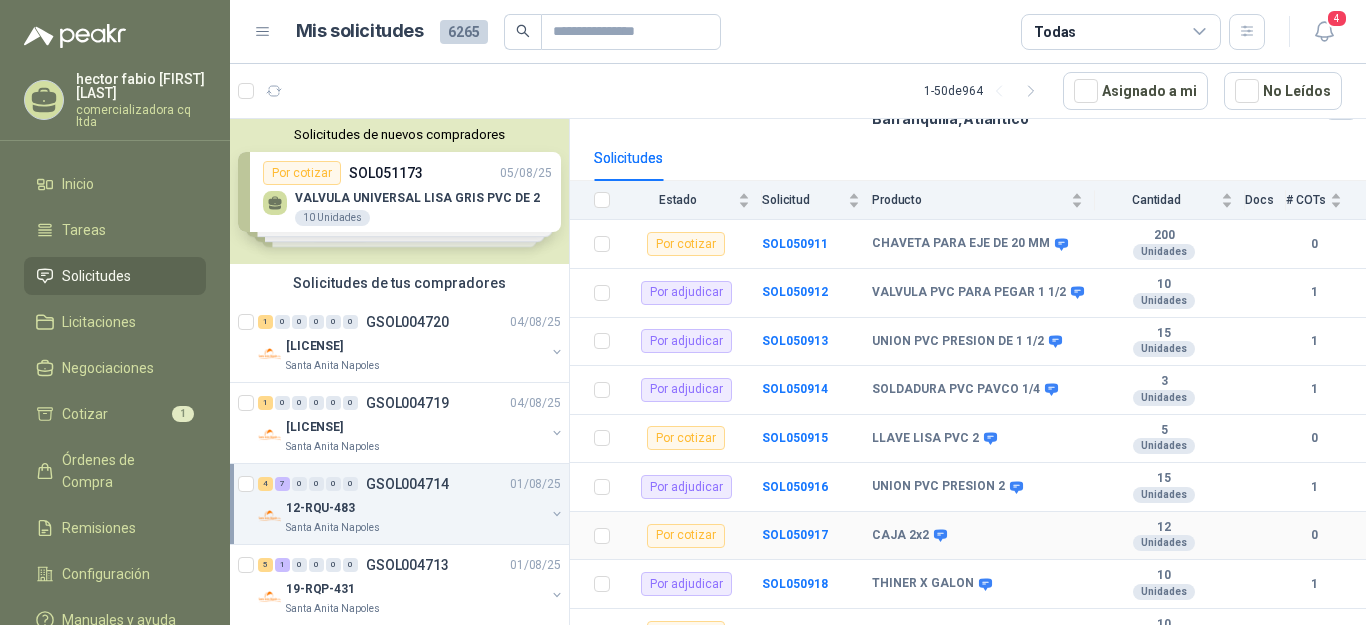 scroll, scrollTop: 182, scrollLeft: 0, axis: vertical 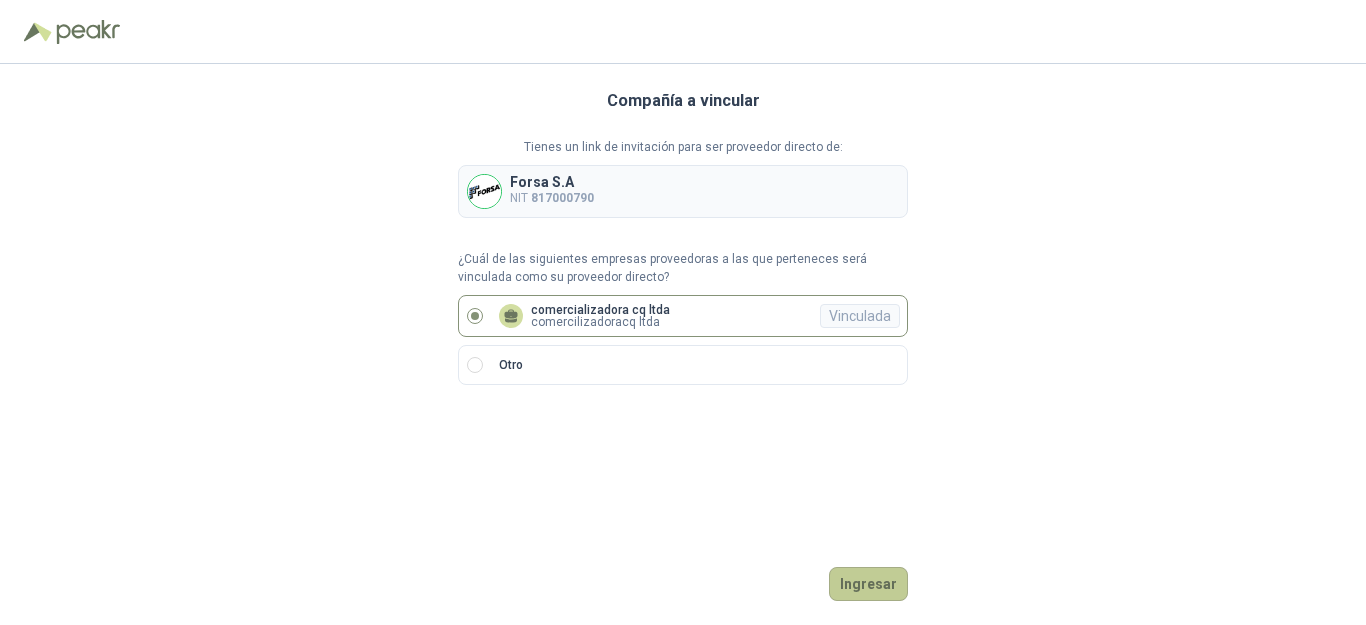 click on "Ingresar" at bounding box center (868, 584) 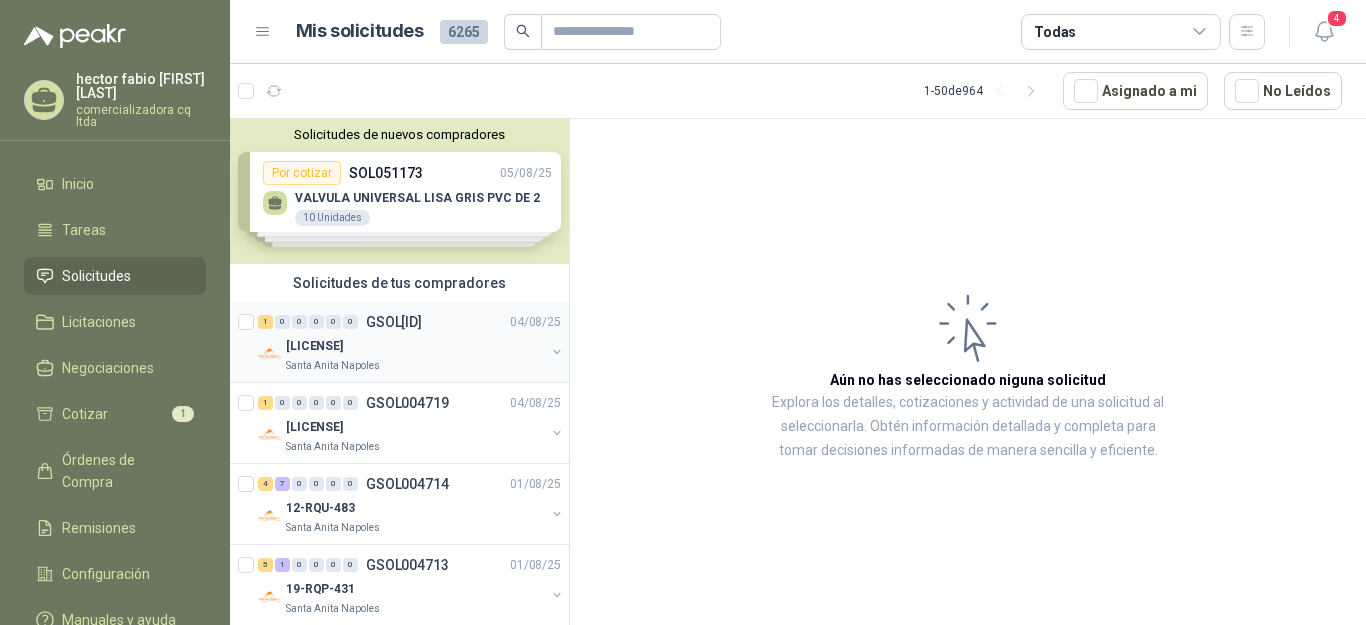 click on "[LICENSE]" at bounding box center [314, 346] 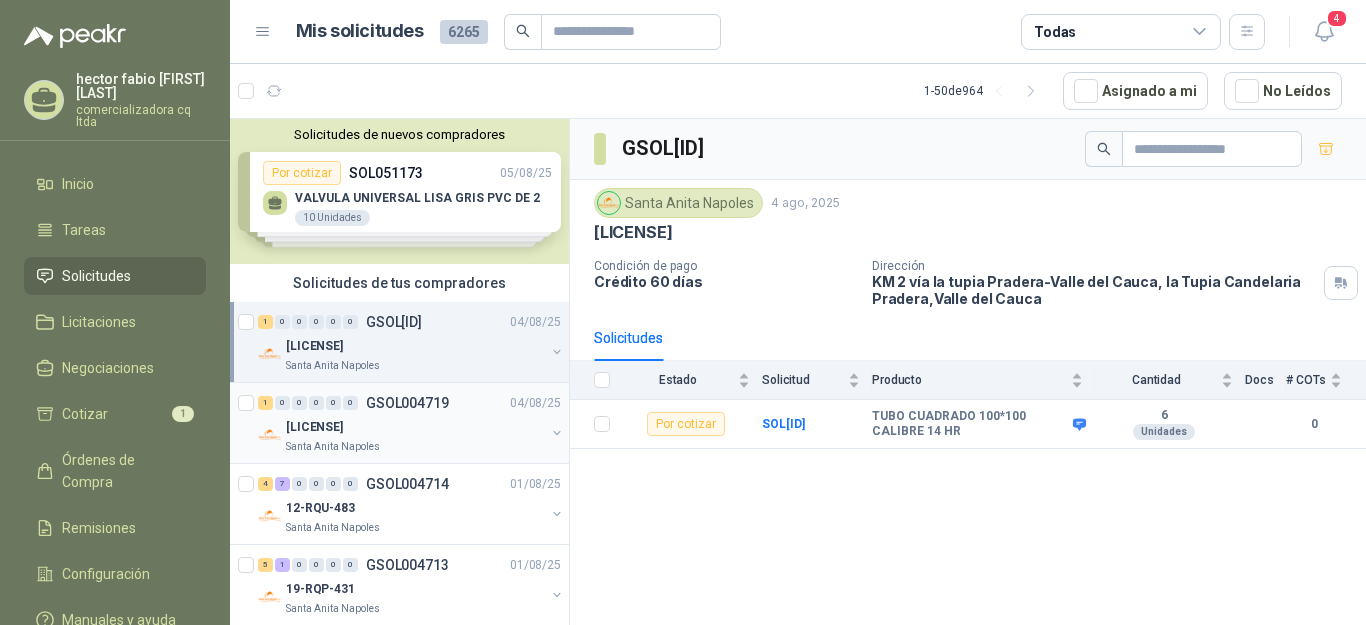 click on "[LICENSE]" at bounding box center (314, 427) 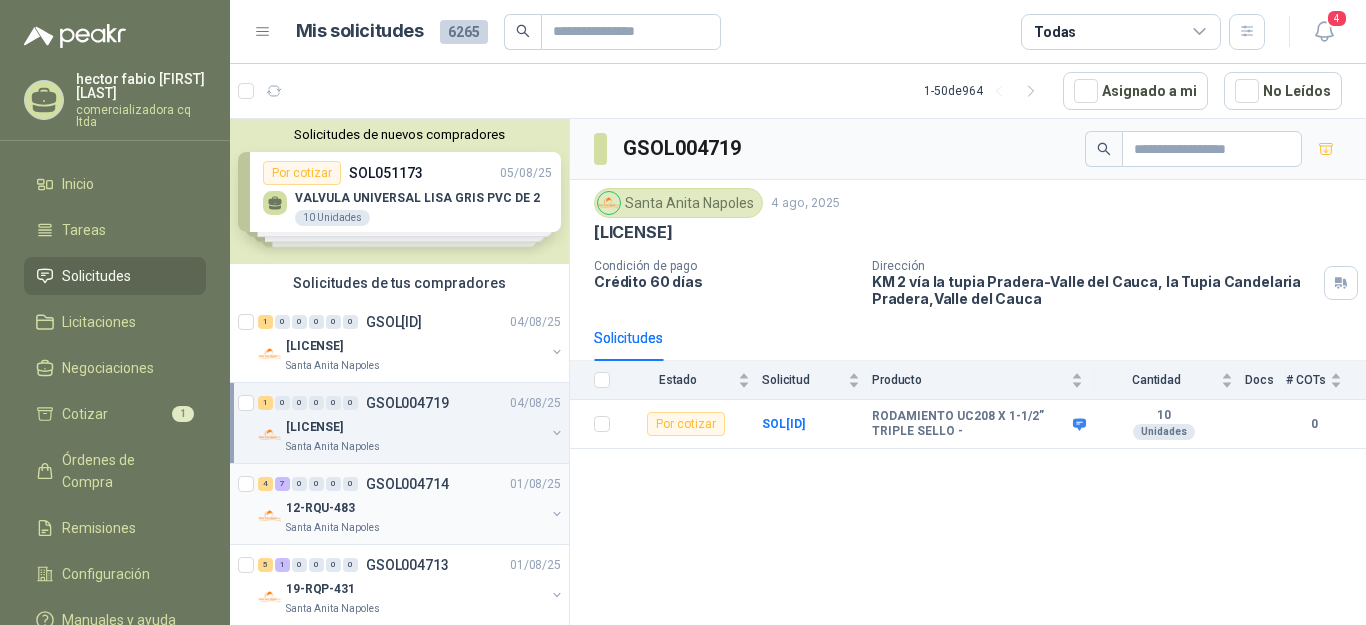 click on "0" at bounding box center [316, 484] 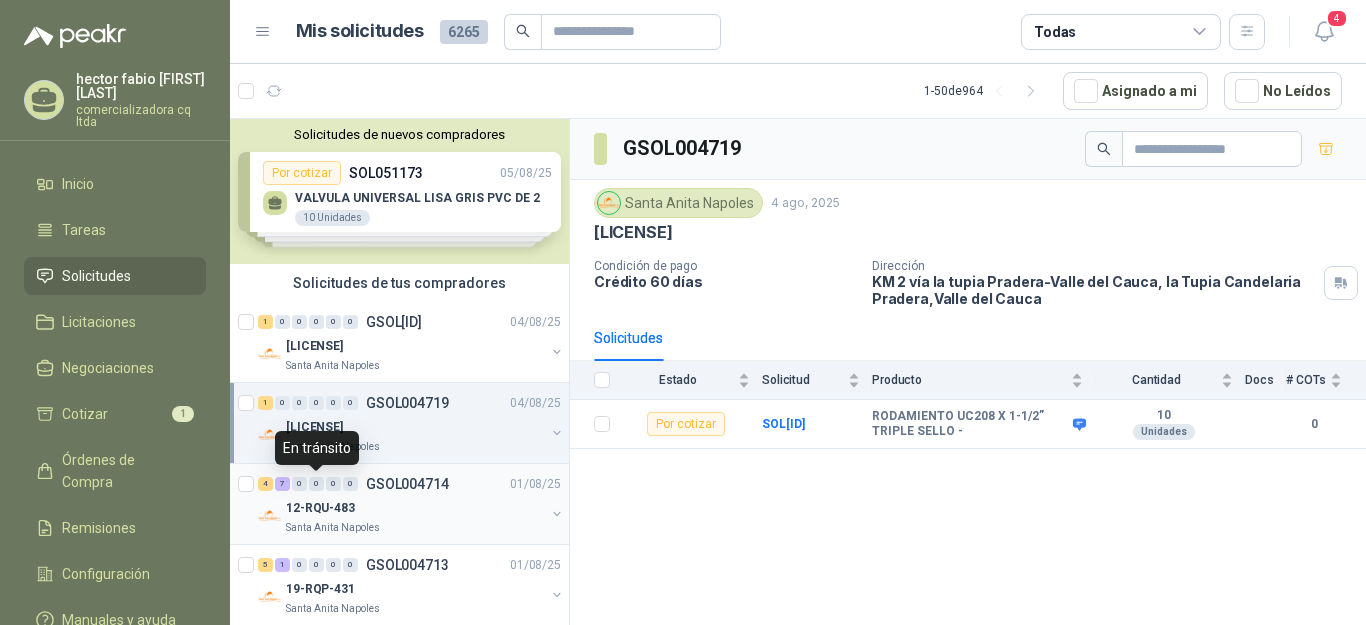 click on "12-RQU-483" at bounding box center (320, 508) 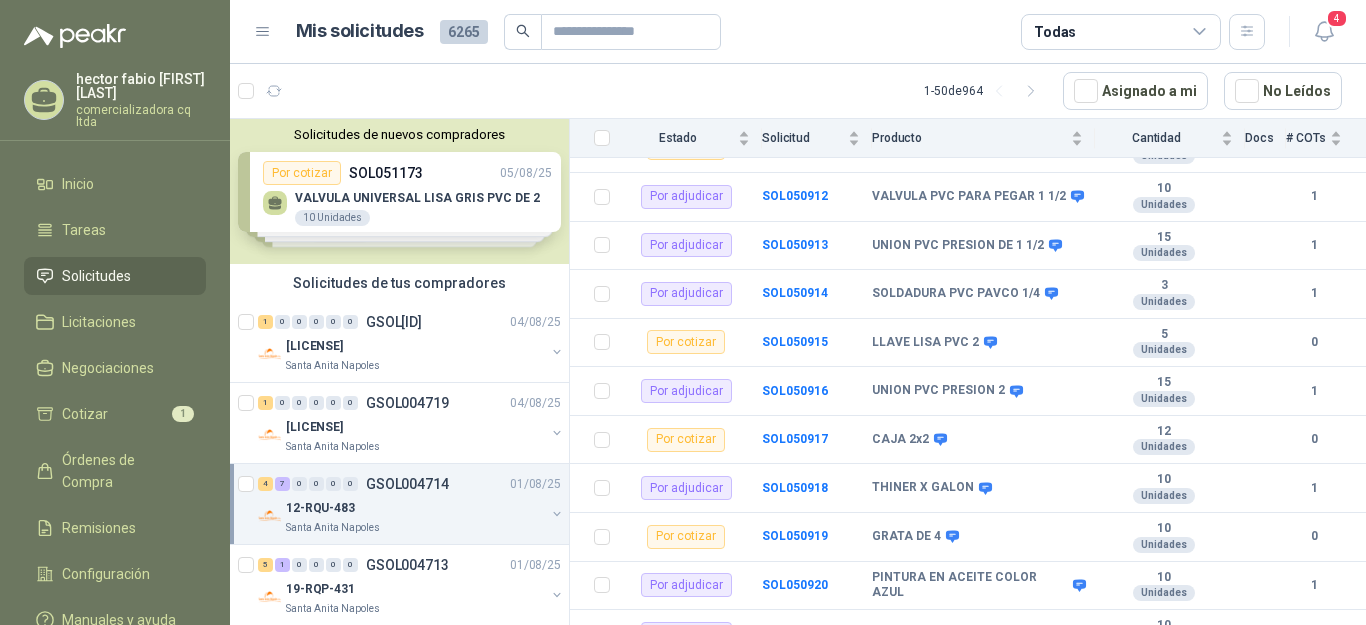 scroll, scrollTop: 303, scrollLeft: 0, axis: vertical 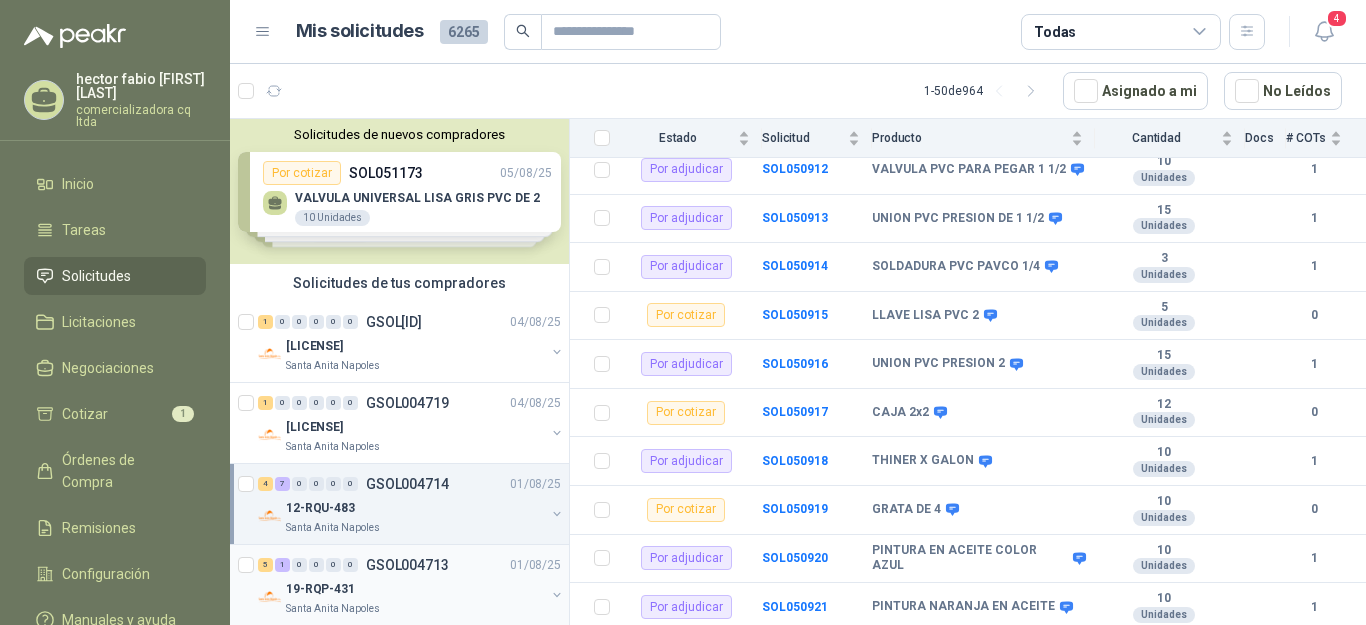 click on "19-RQP-431" at bounding box center (320, 589) 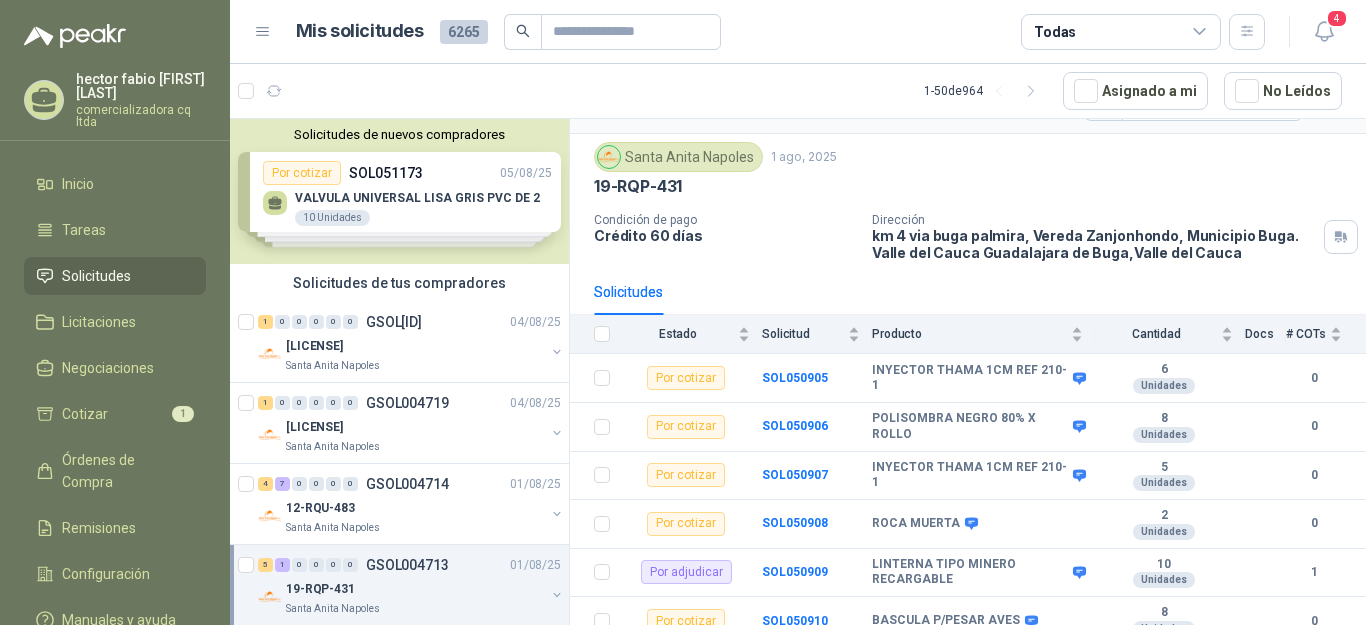 scroll, scrollTop: 60, scrollLeft: 0, axis: vertical 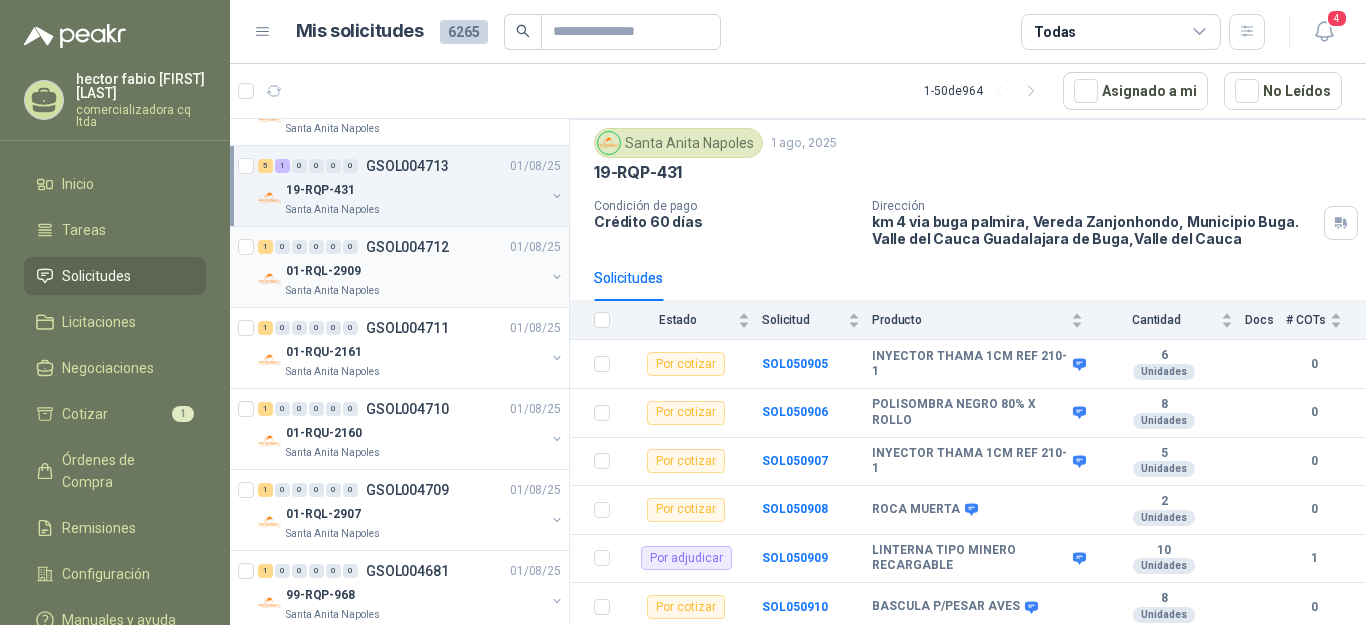 click on "01-RQL-2909" at bounding box center (323, 271) 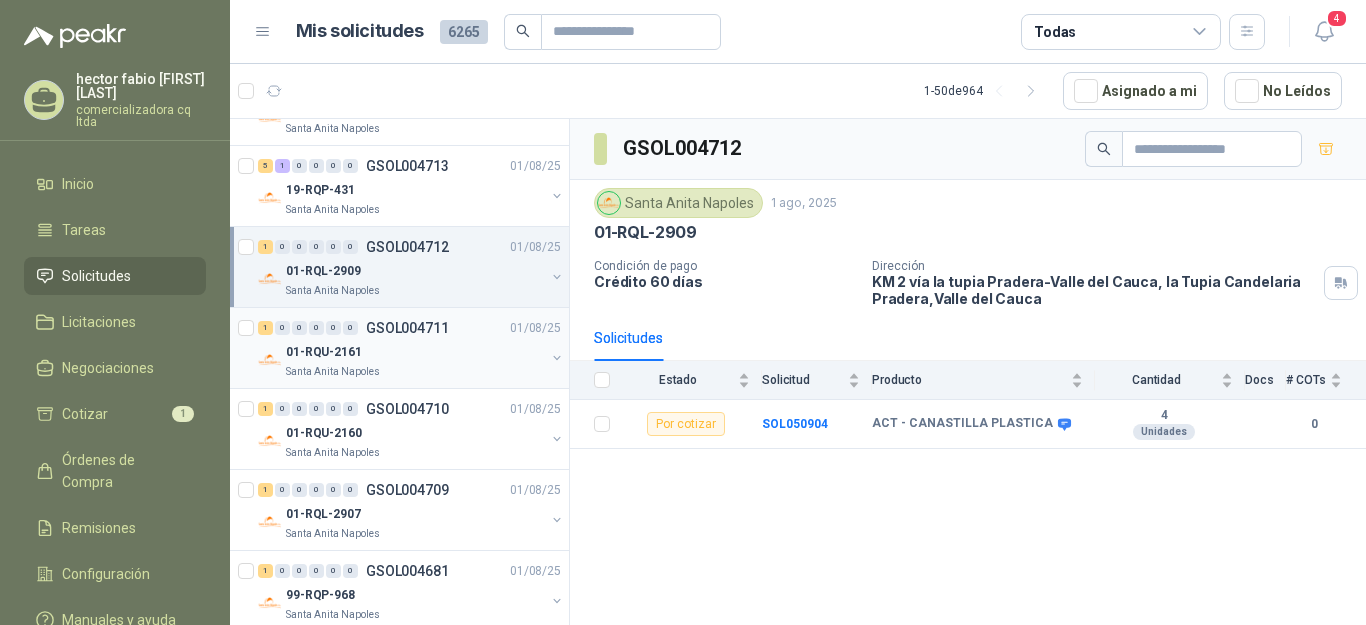click on "01-RQU-2161" at bounding box center (324, 352) 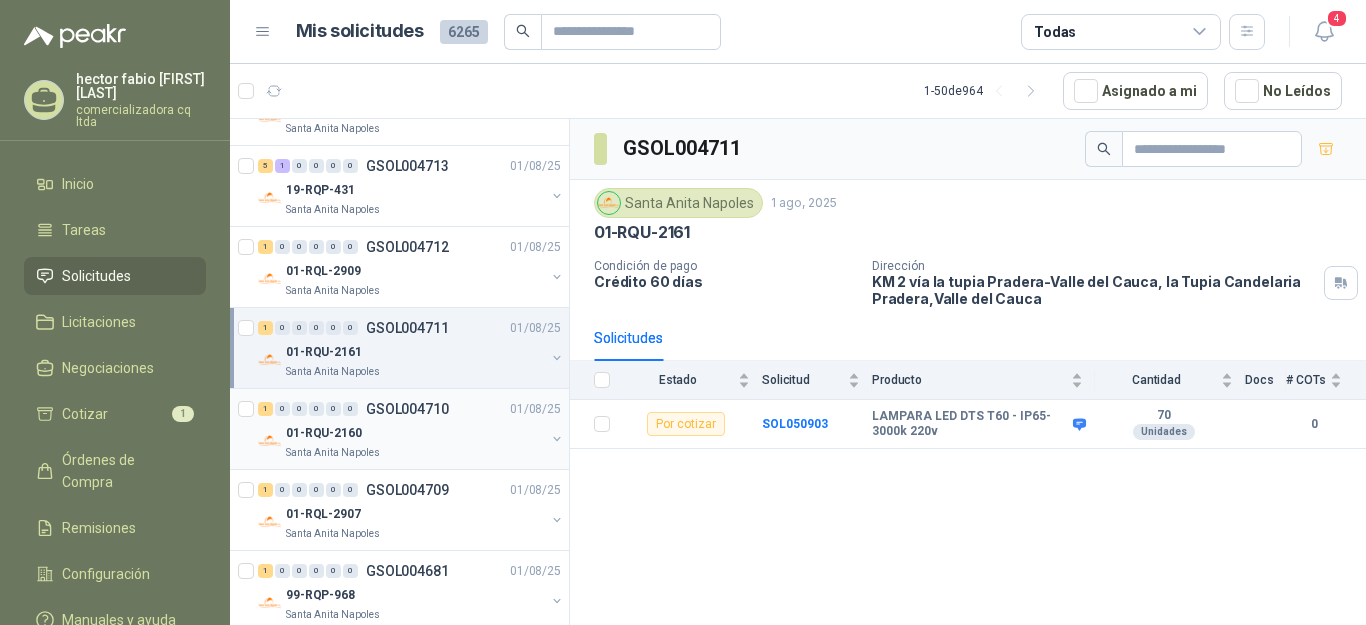 click on "01-RQU-2160" at bounding box center [324, 433] 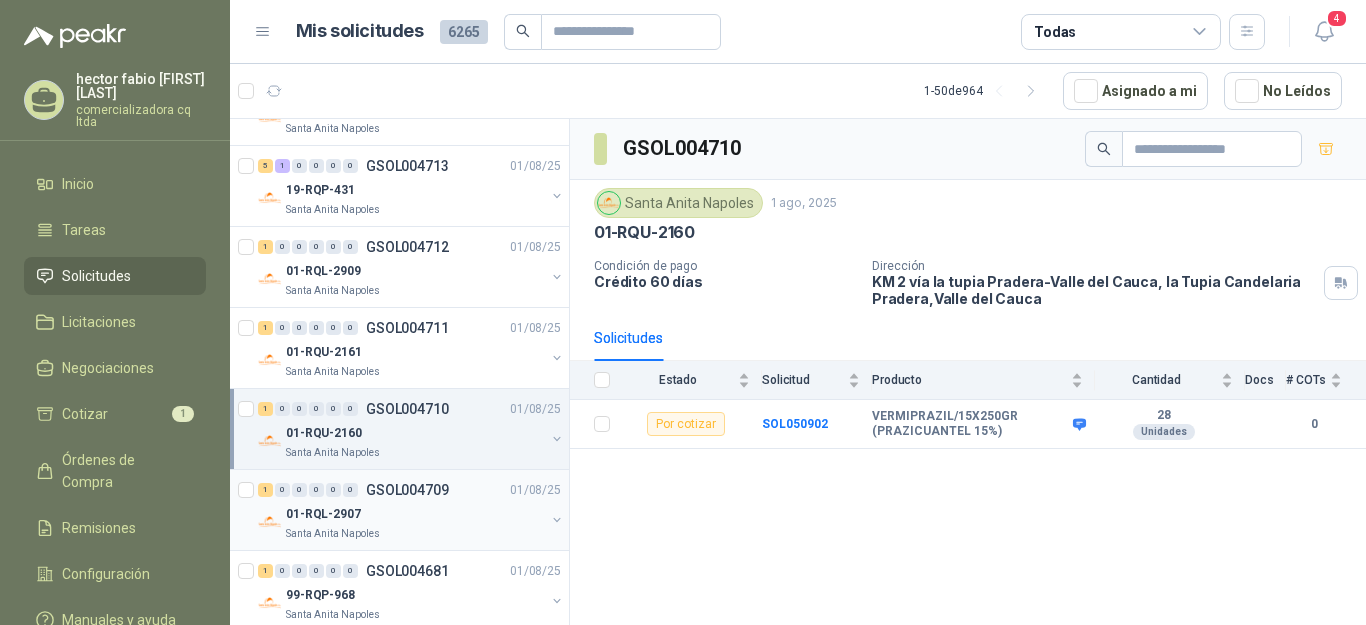 click on "01-RQL-2907" at bounding box center [323, 514] 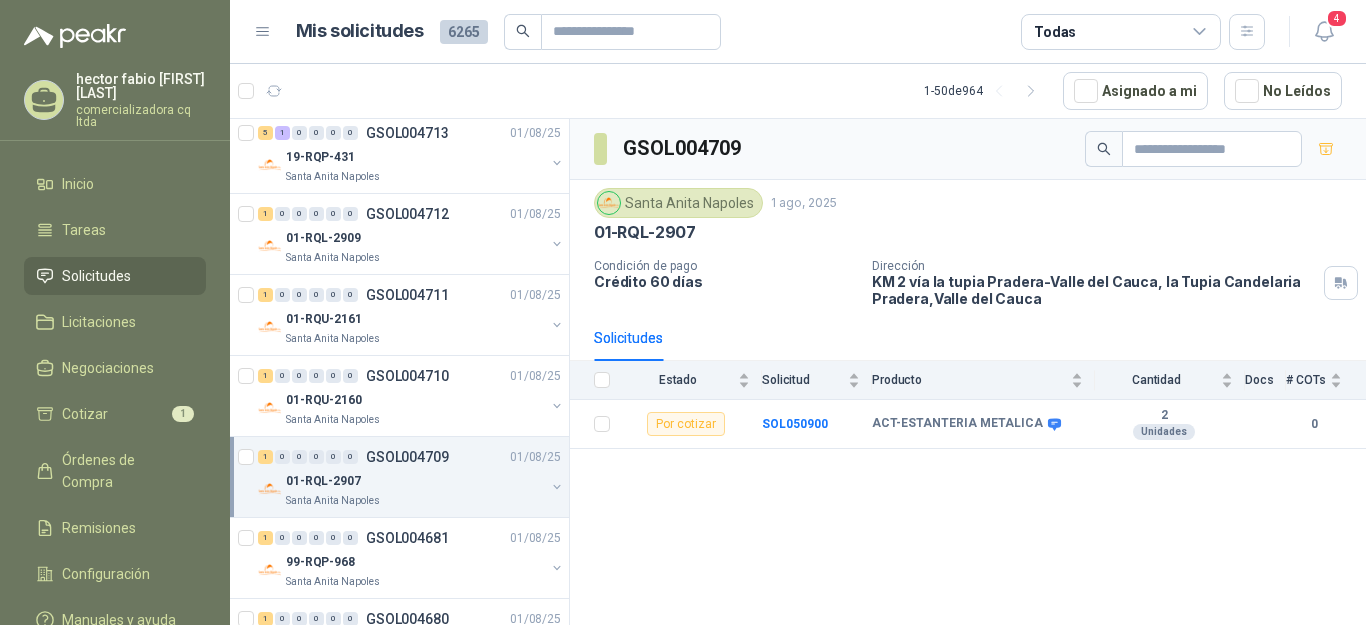 scroll, scrollTop: 490, scrollLeft: 0, axis: vertical 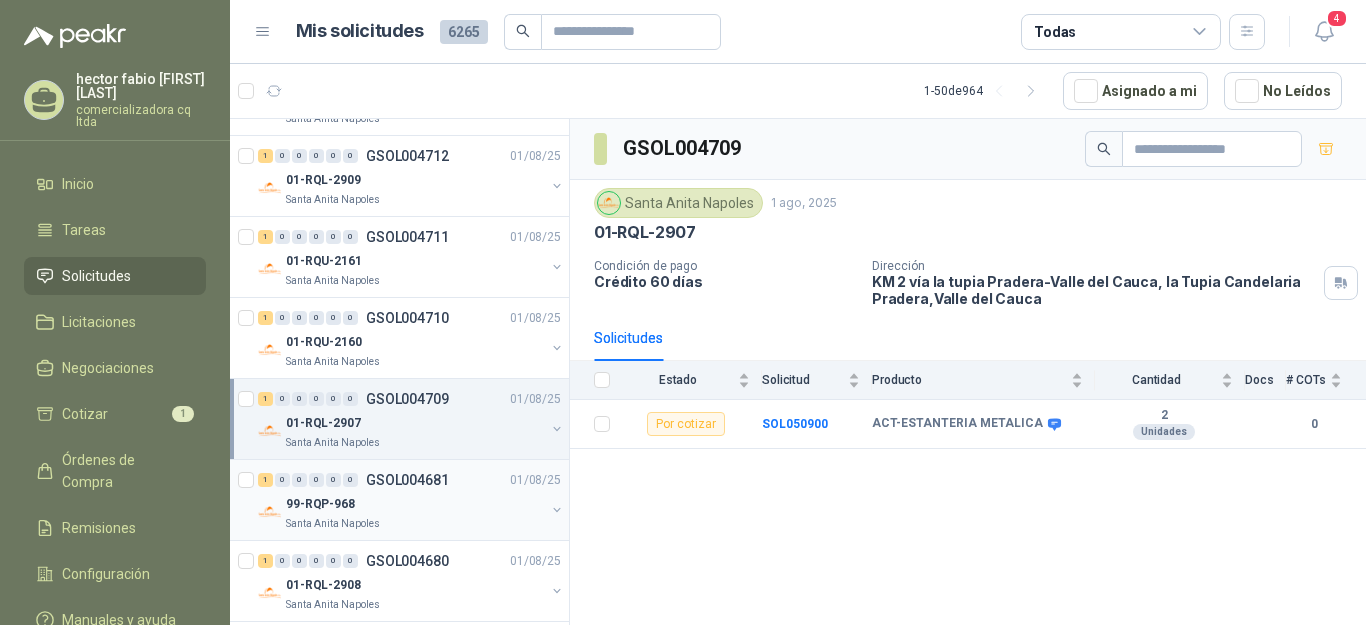 click on "99-RQP-968" at bounding box center [320, 504] 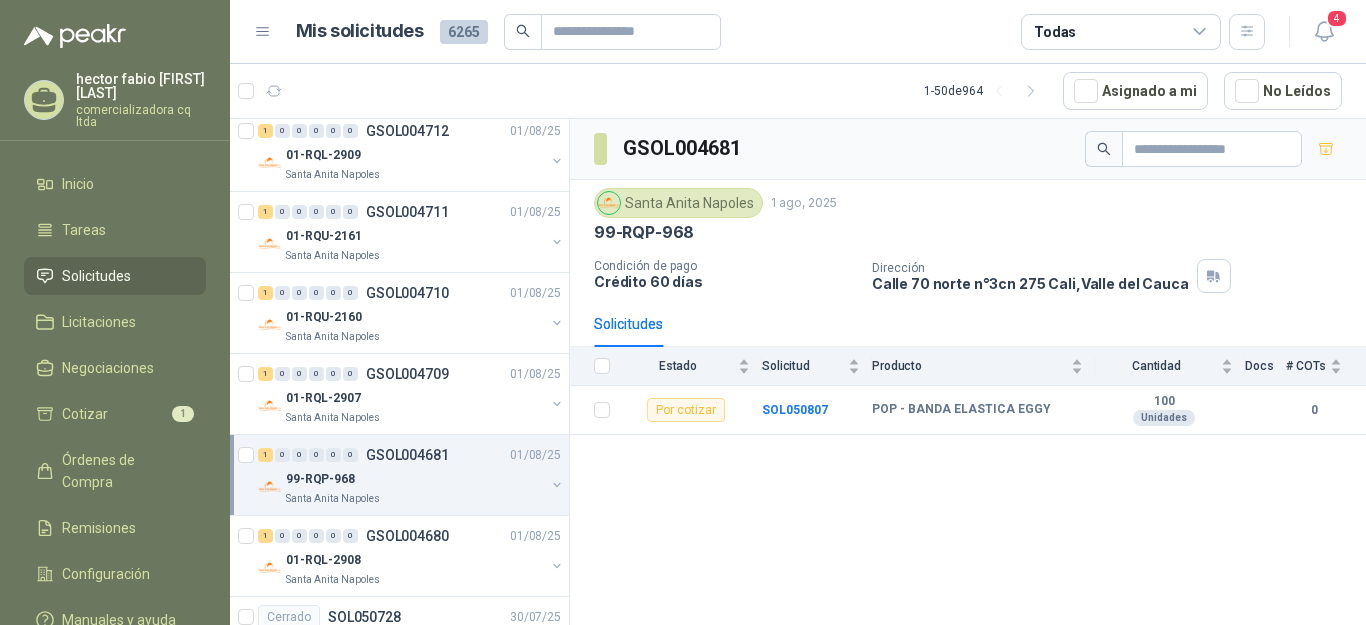 scroll, scrollTop: 607, scrollLeft: 0, axis: vertical 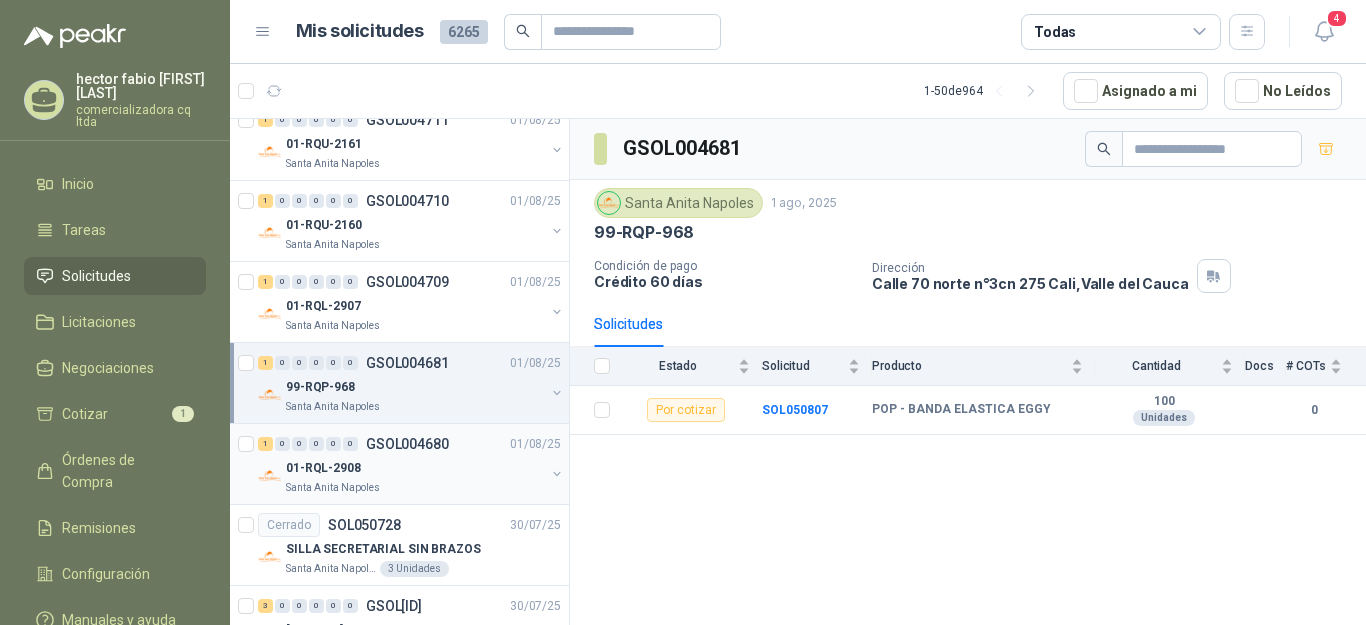 click on "01-RQL-2908" at bounding box center [415, 468] 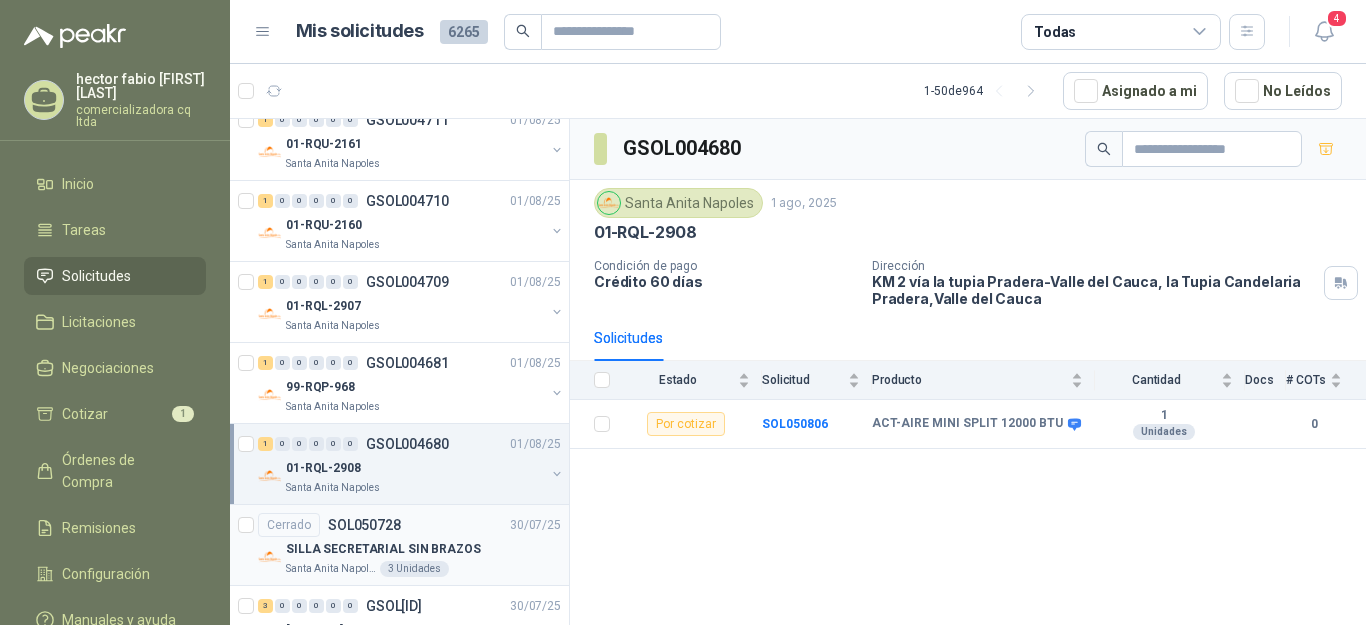 click on "SILLA SECRETARIAL SIN BRAZOS" at bounding box center (383, 549) 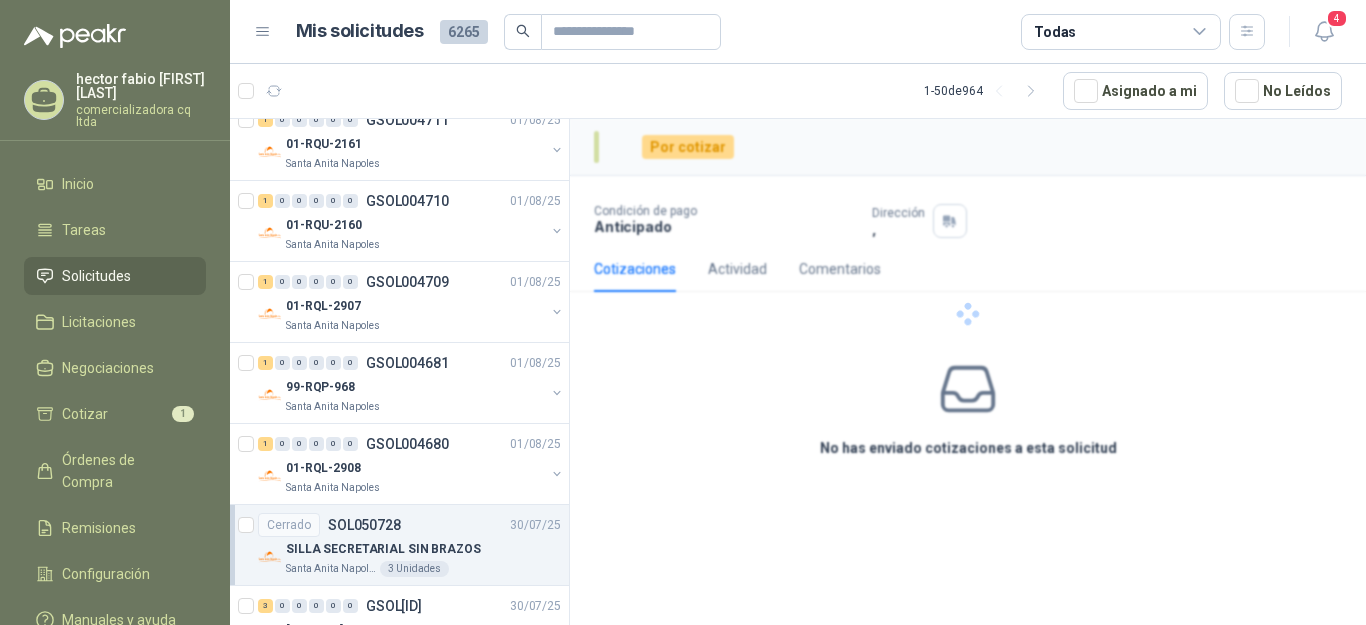 scroll, scrollTop: 1097, scrollLeft: 0, axis: vertical 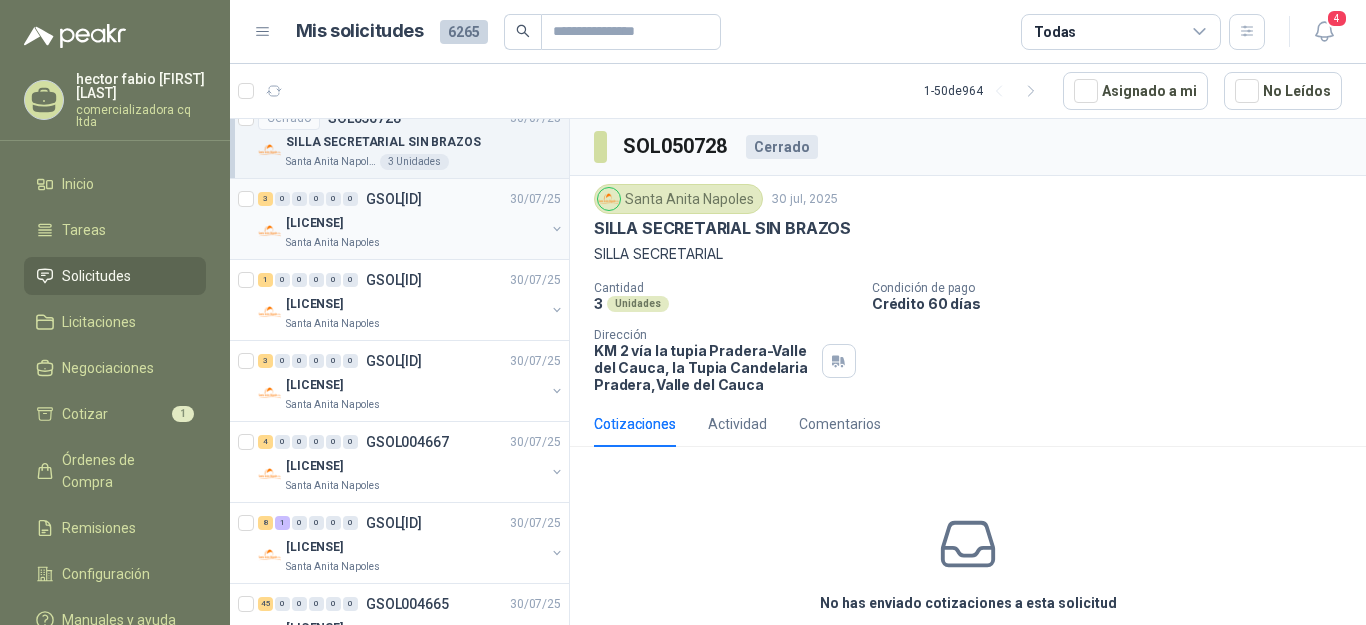 click on "[LICENSE]" at bounding box center (314, 223) 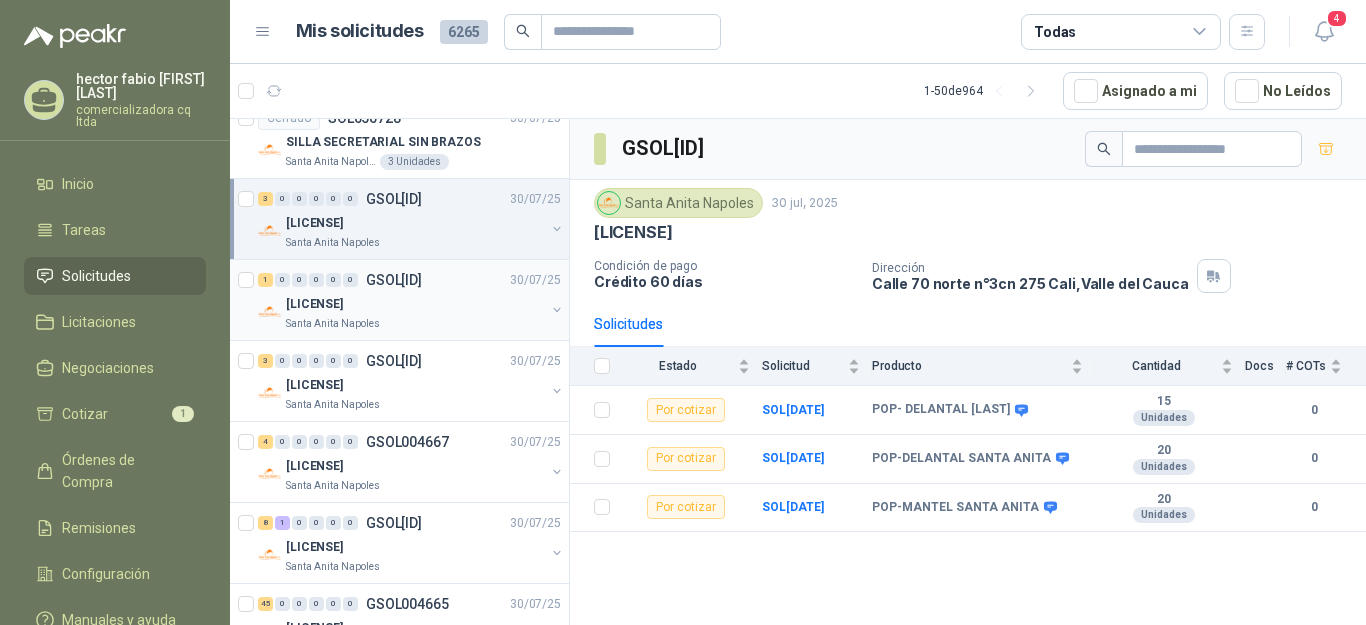 click on "[LICENSE]" at bounding box center [314, 304] 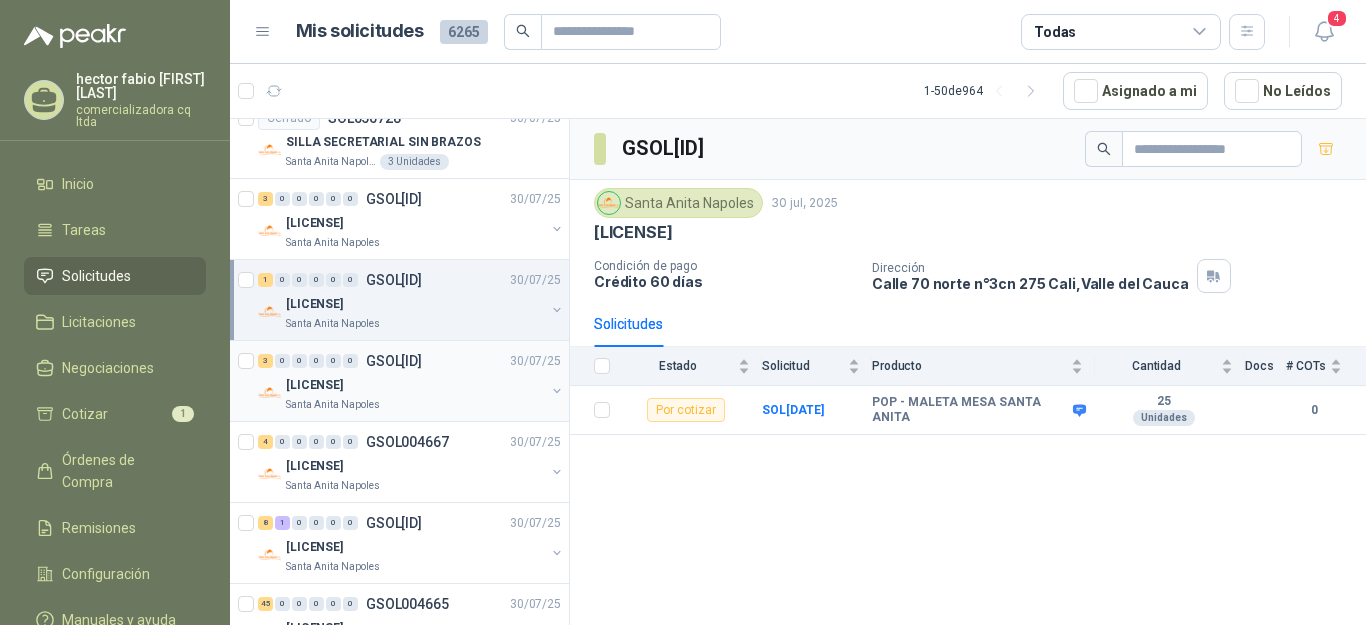 click on "[LICENSE]" at bounding box center [314, 385] 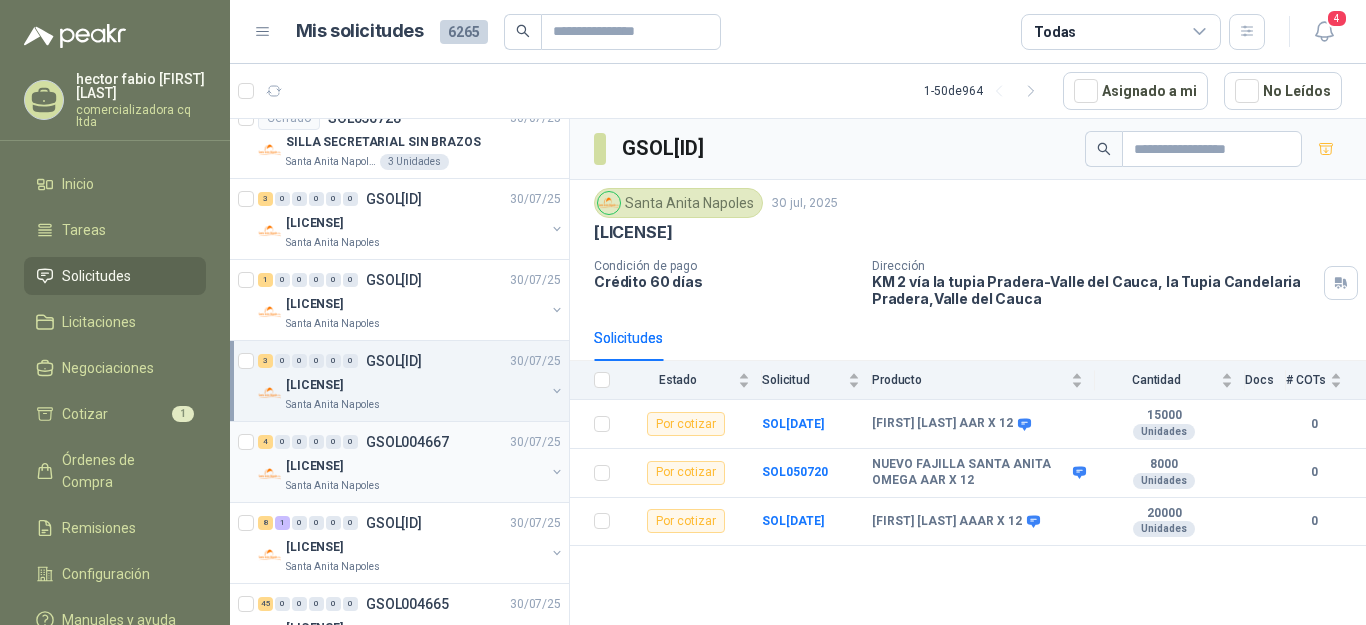 click on "[LICENSE]" at bounding box center (415, 466) 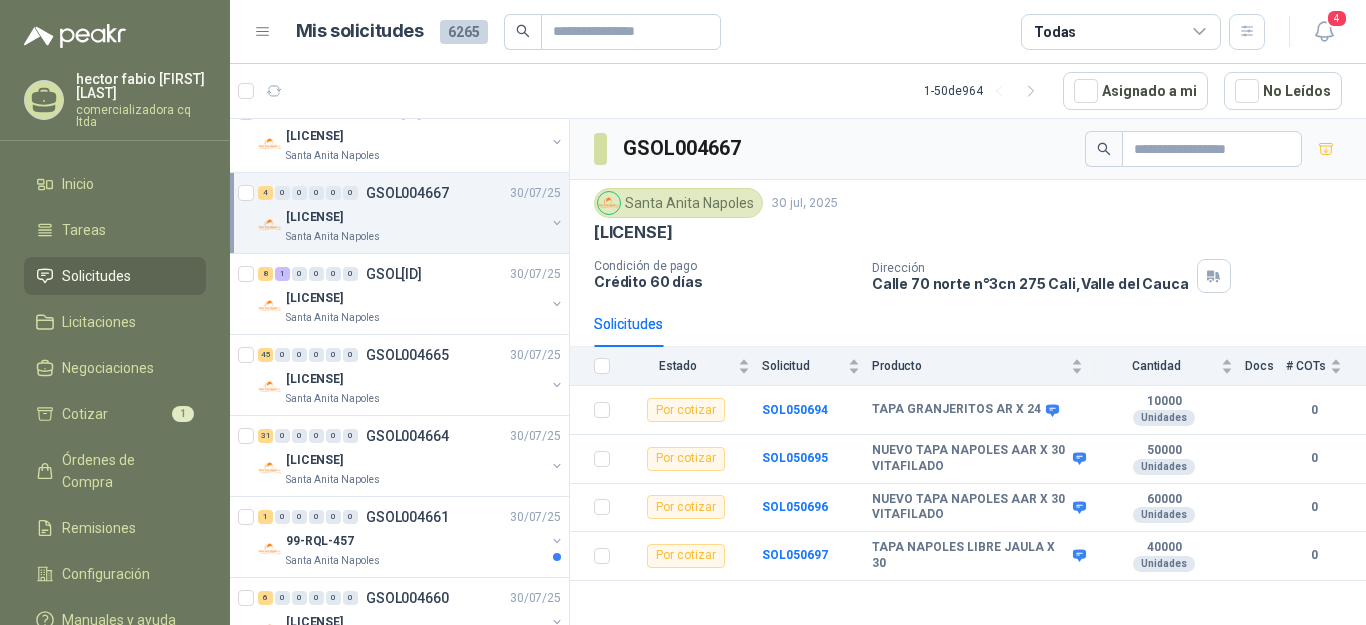 scroll, scrollTop: 1271, scrollLeft: 0, axis: vertical 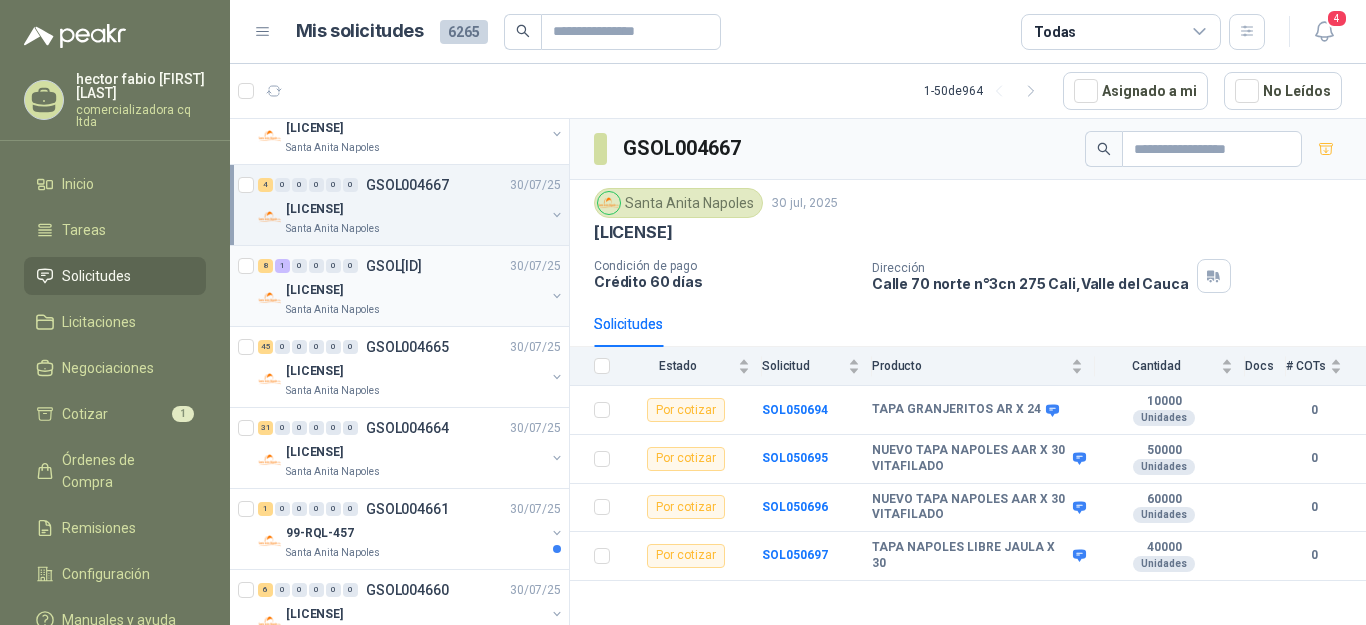 click on "[LICENSE]" at bounding box center (314, 290) 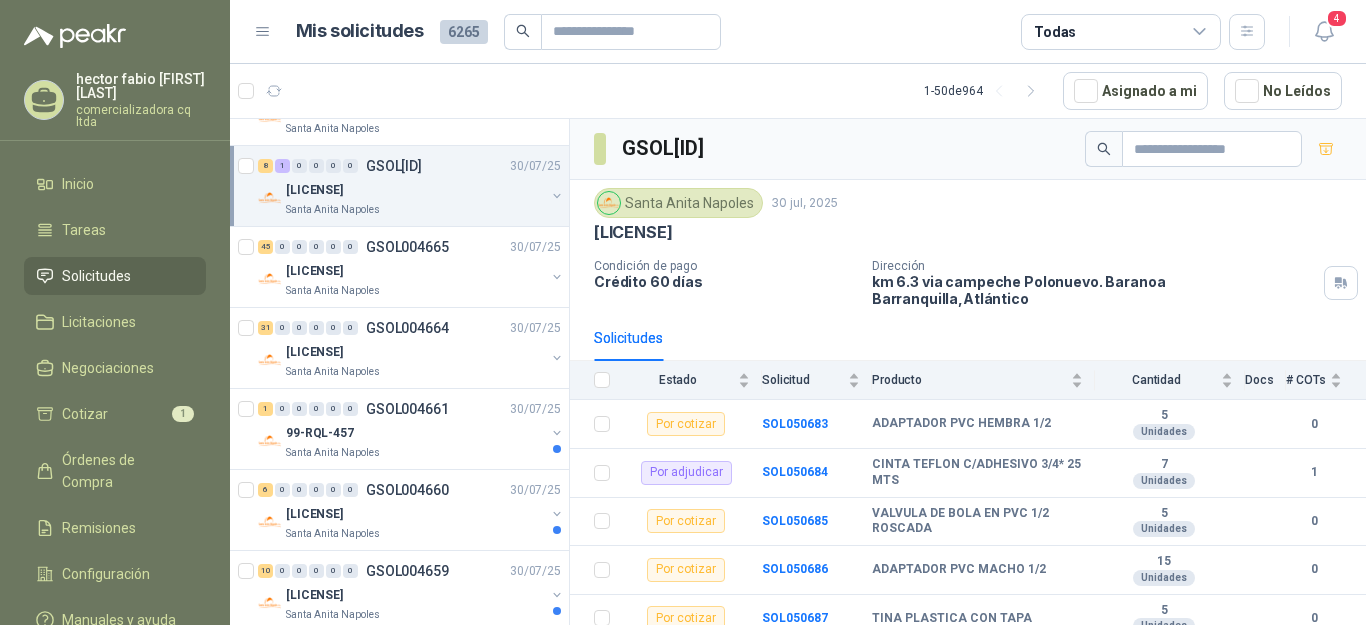 scroll, scrollTop: 1438, scrollLeft: 0, axis: vertical 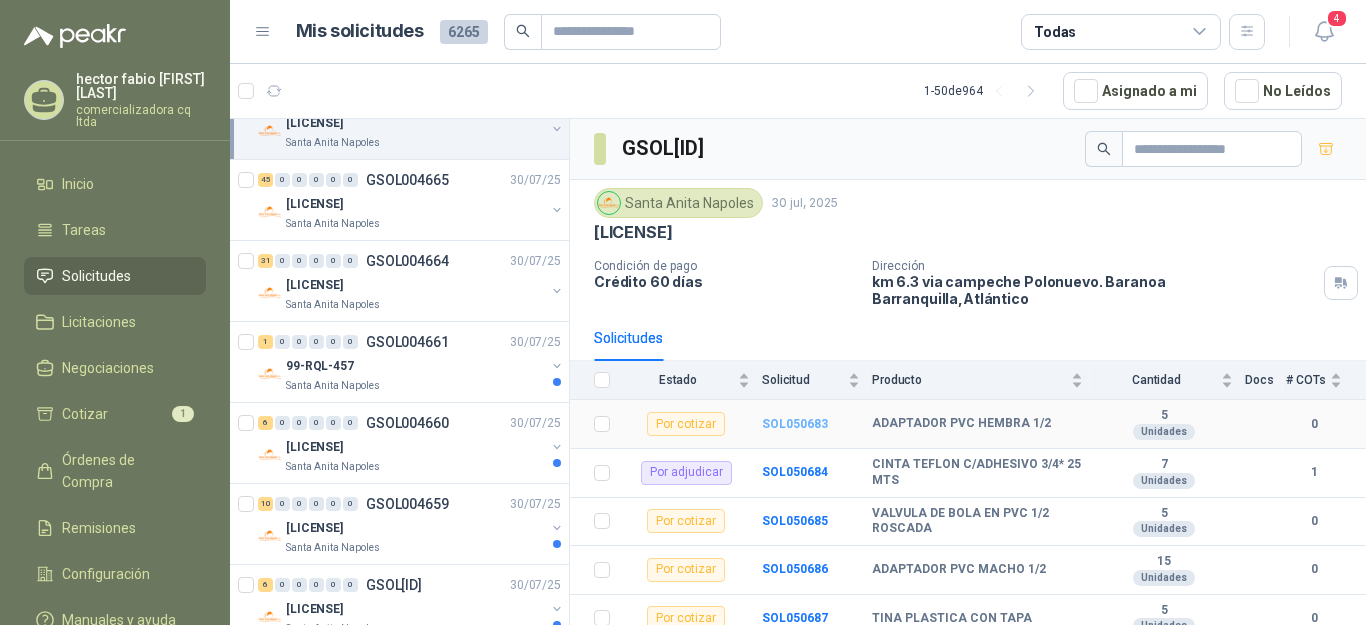 click on "SOL050683" at bounding box center [795, 424] 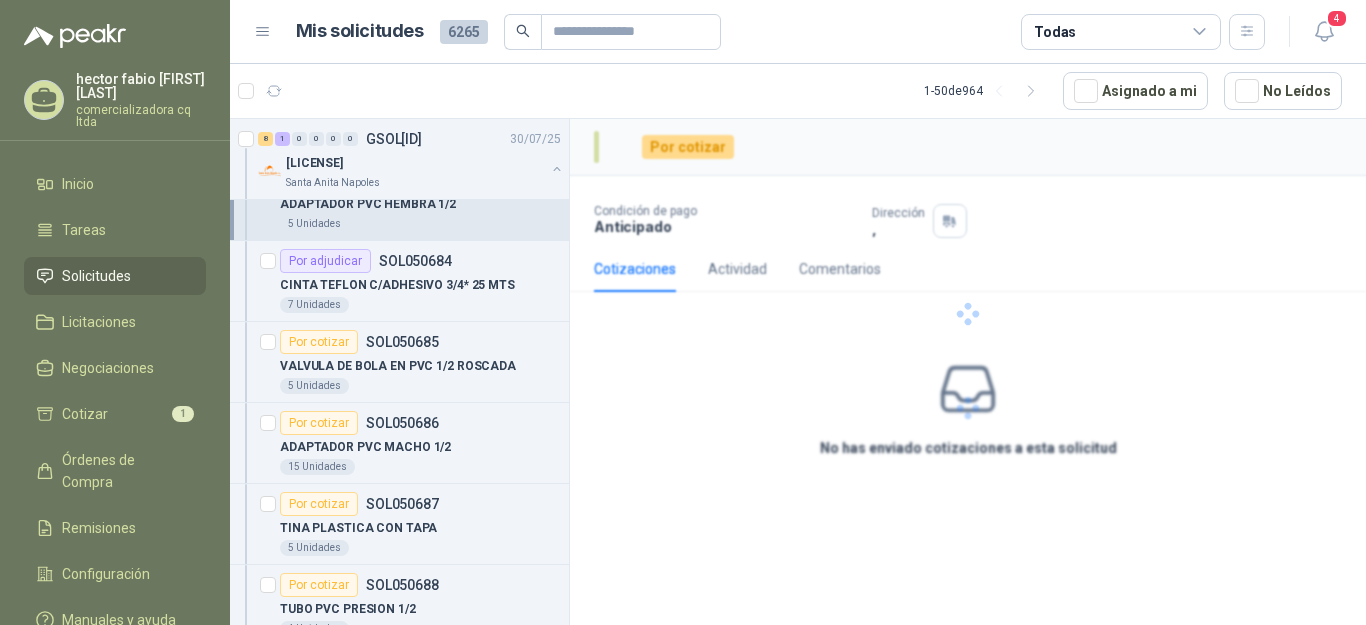 click at bounding box center [968, 314] 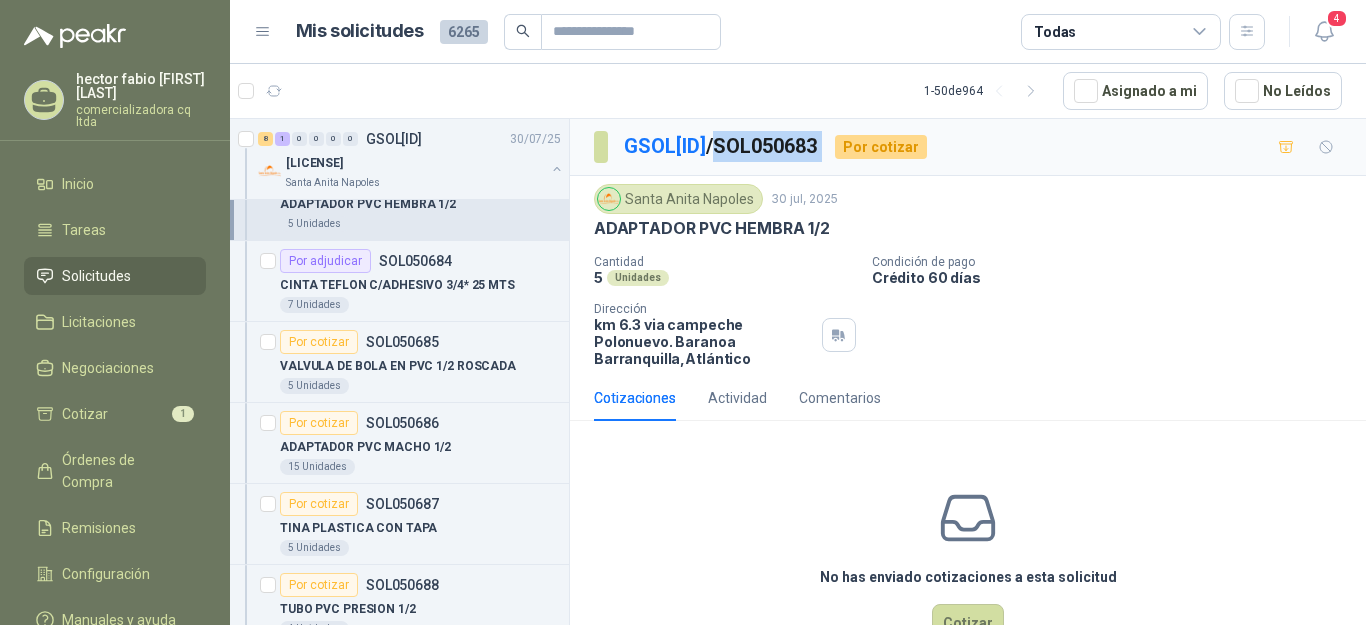 drag, startPoint x: 762, startPoint y: 142, endPoint x: 874, endPoint y: 142, distance: 112 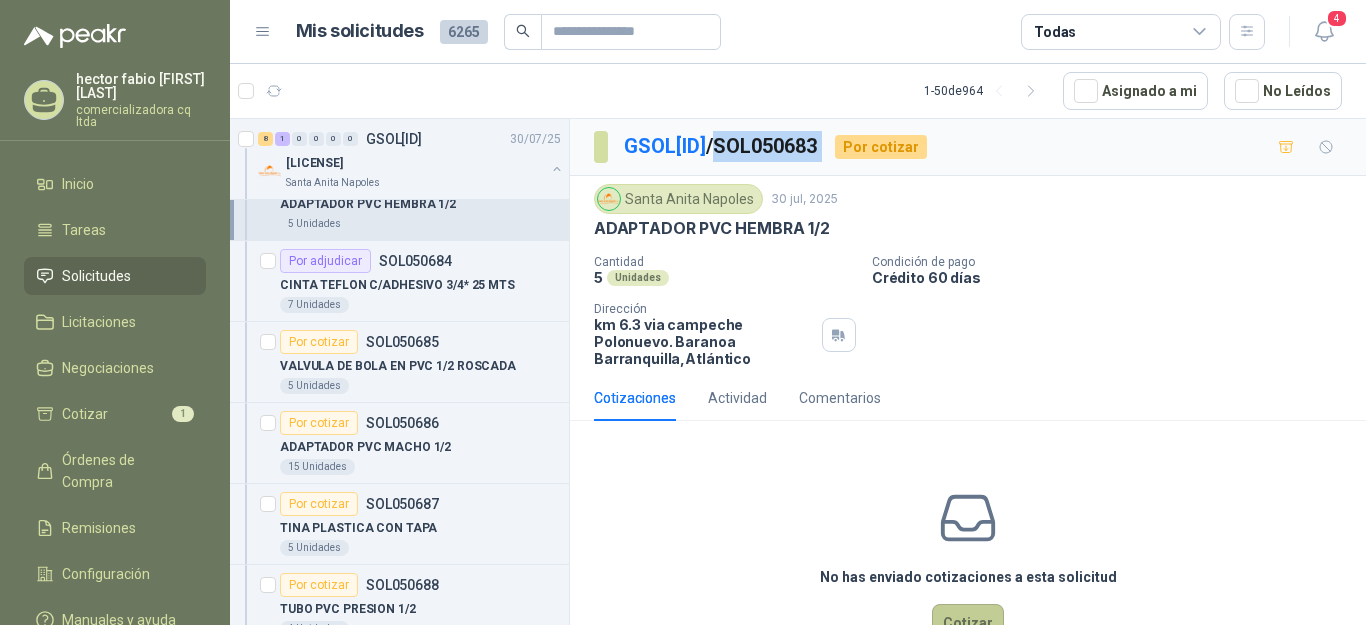 click on "Cotizar" at bounding box center [968, 623] 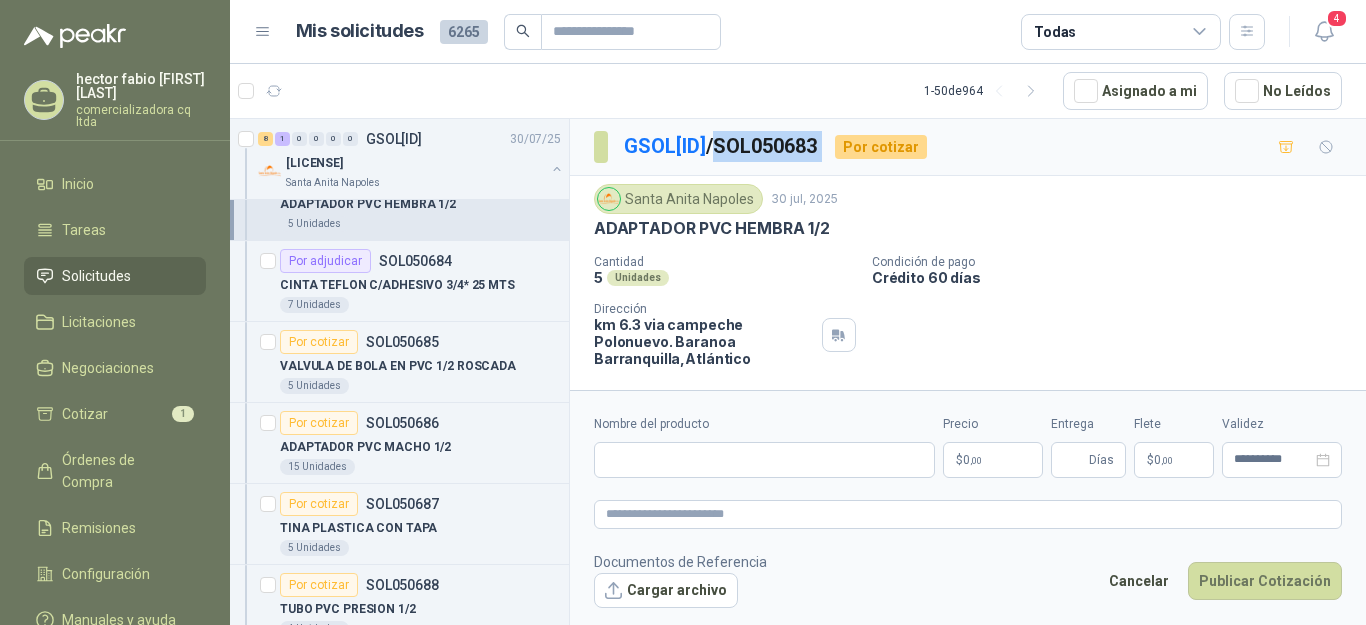 type 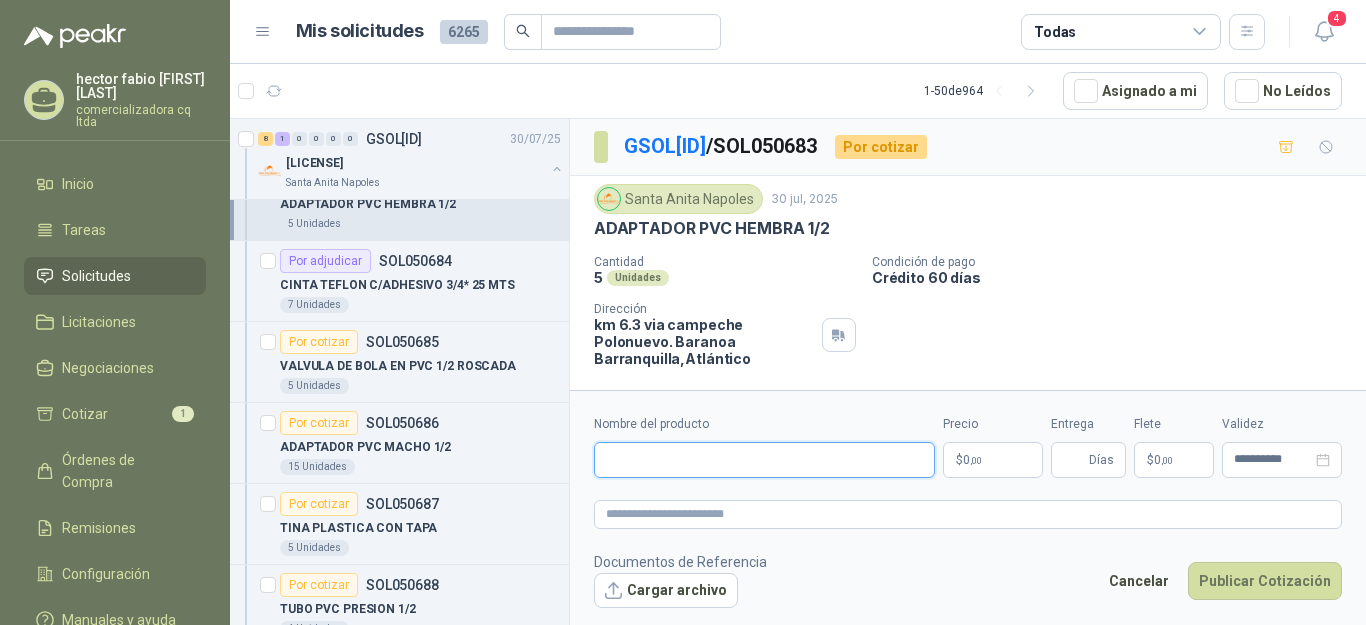 click on "Nombre del producto" at bounding box center (764, 460) 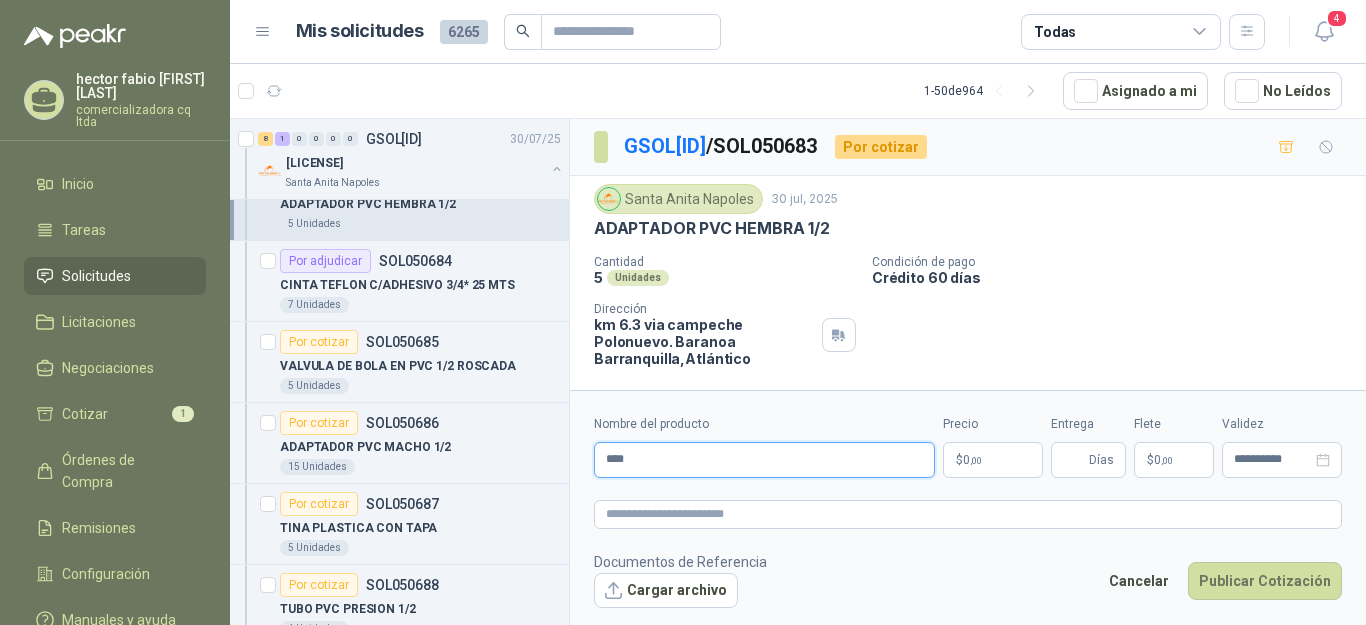 type on "**********" 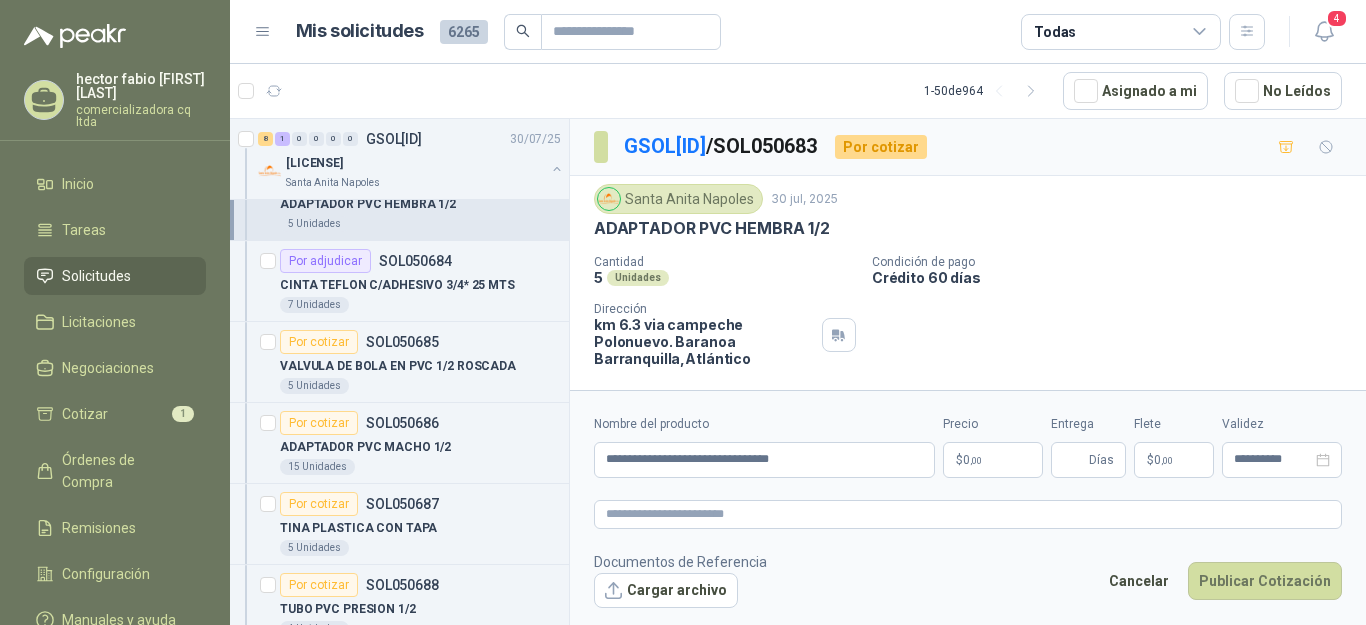 click on "$  0 ,00" at bounding box center [993, 460] 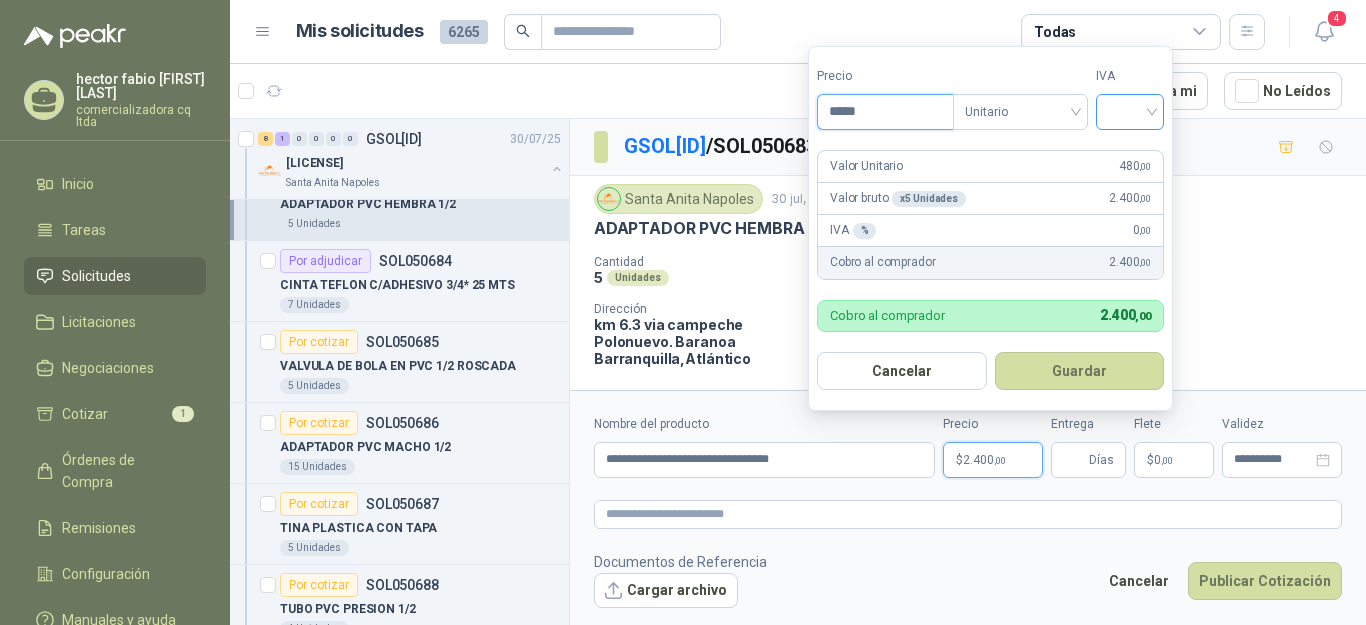 type on "*****" 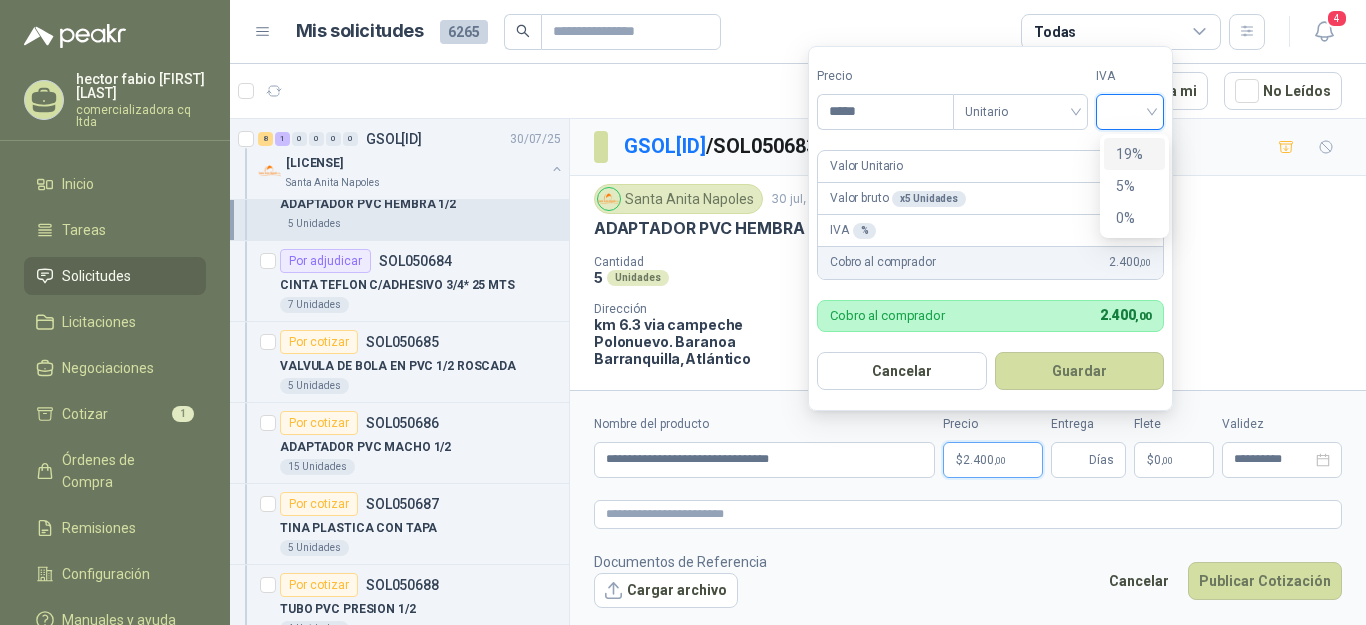 click at bounding box center (1130, 110) 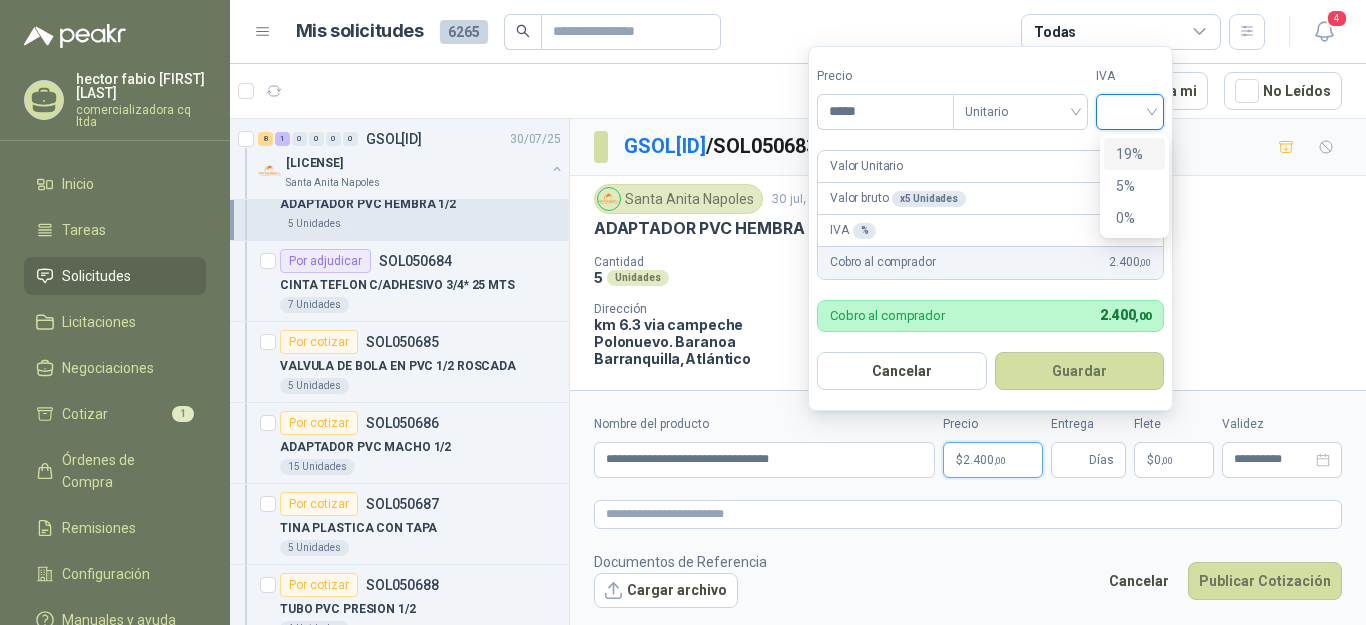 click on "19%" at bounding box center [1134, 154] 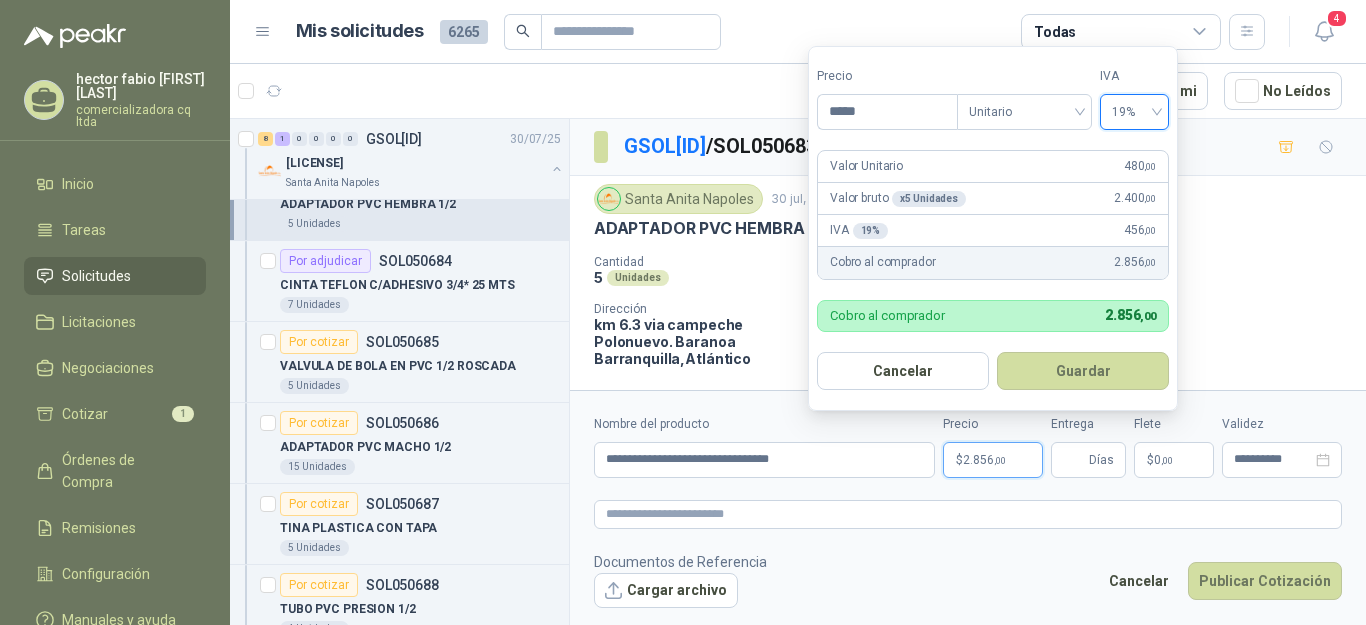 click on "Guardar" at bounding box center [1083, 371] 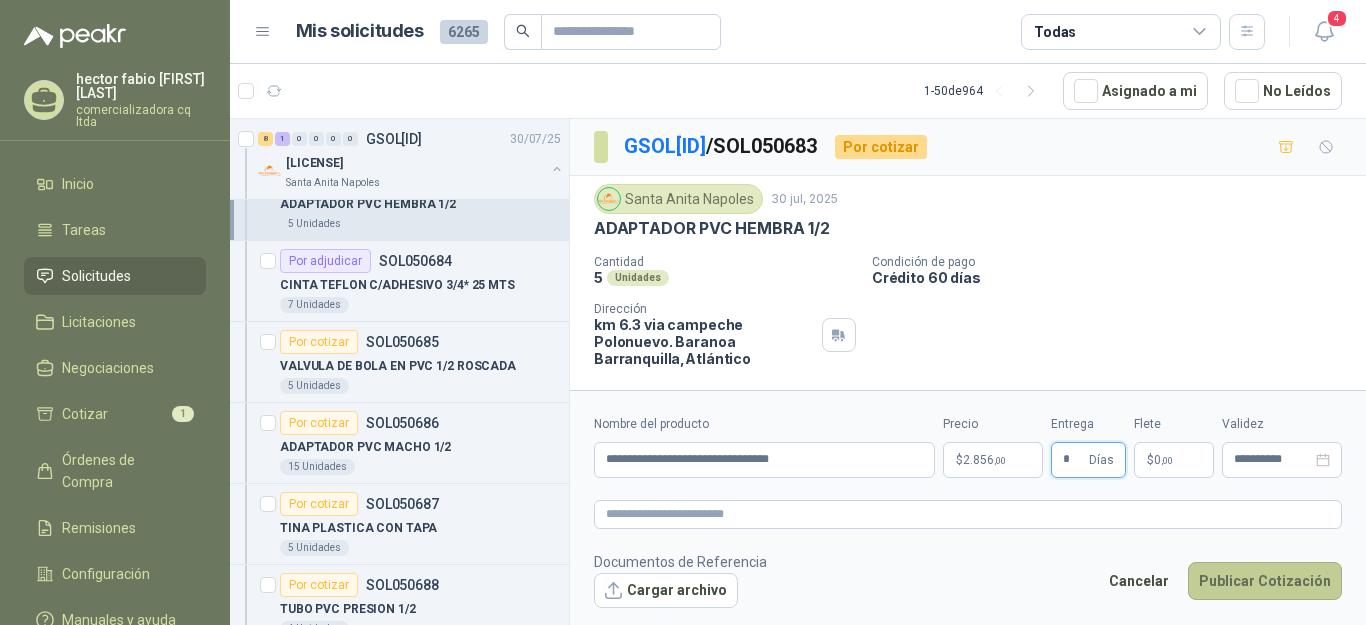 type on "*" 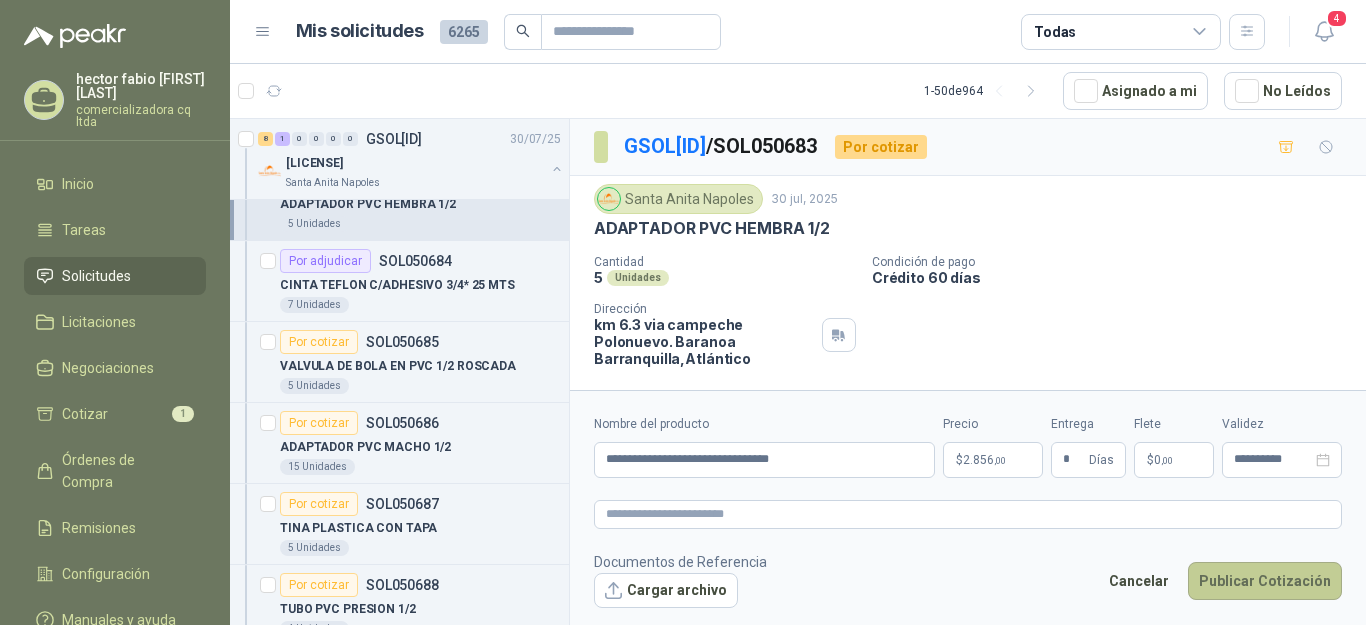 click on "Publicar Cotización" at bounding box center [1265, 581] 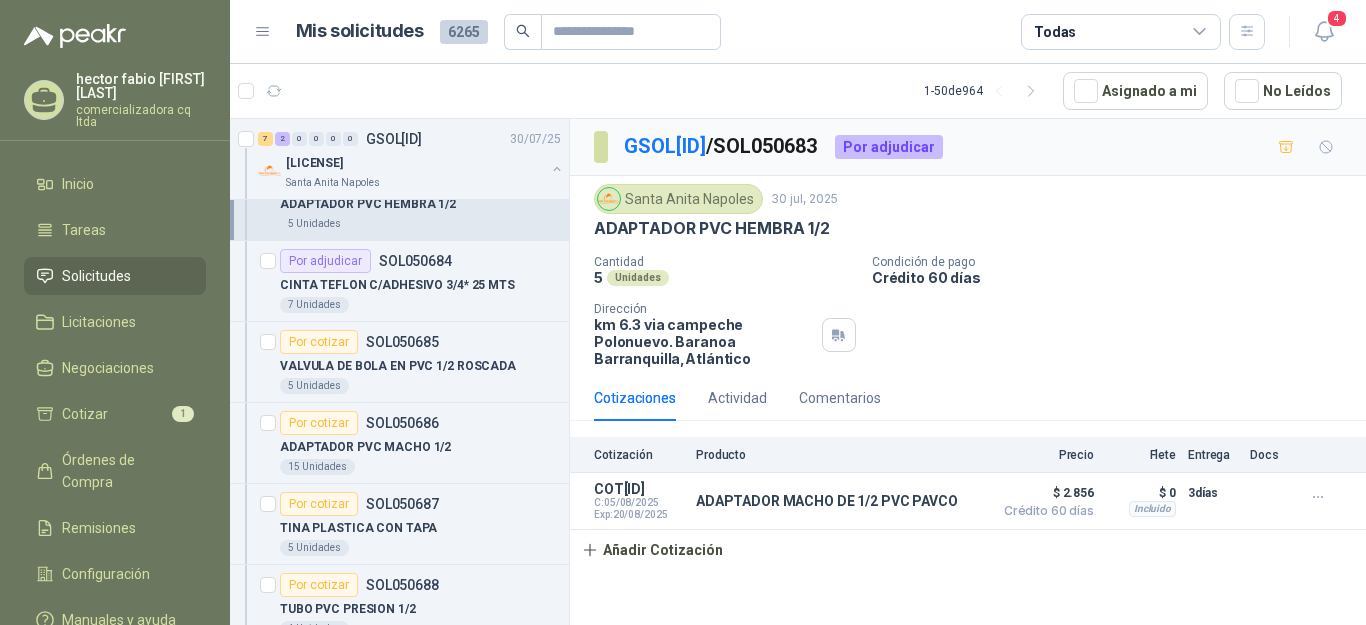 scroll, scrollTop: 1450, scrollLeft: 0, axis: vertical 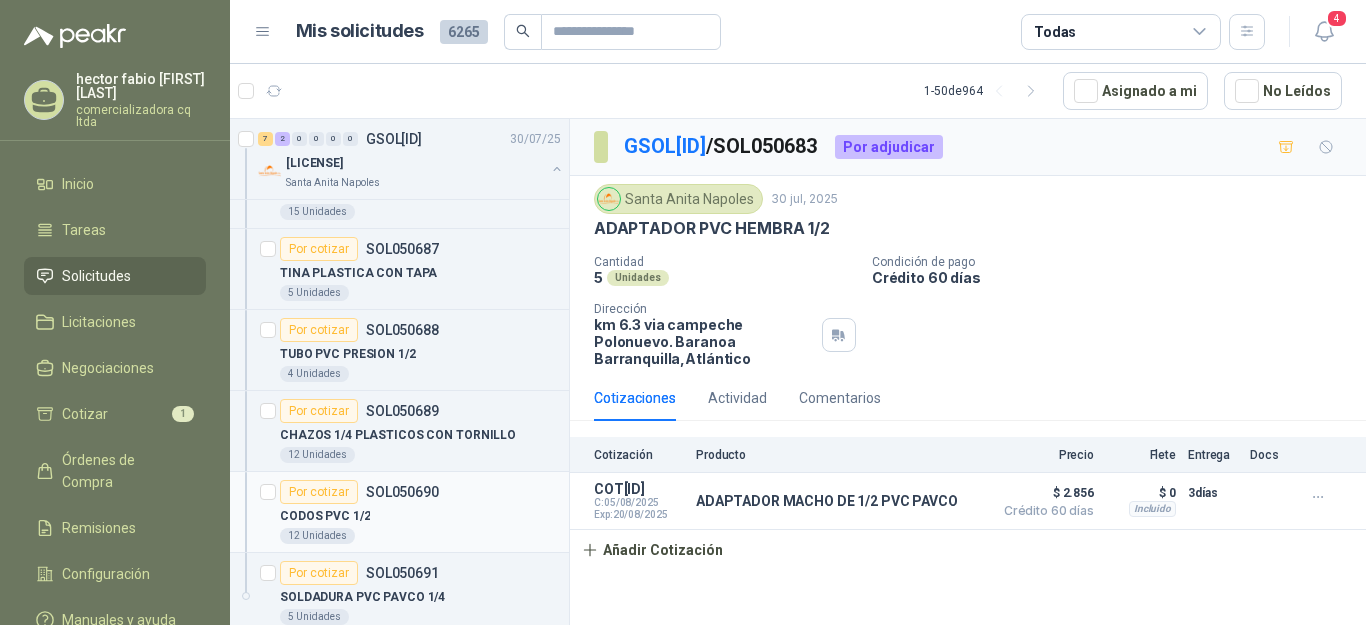 click on "CODOS PVC 1/2" at bounding box center [325, 516] 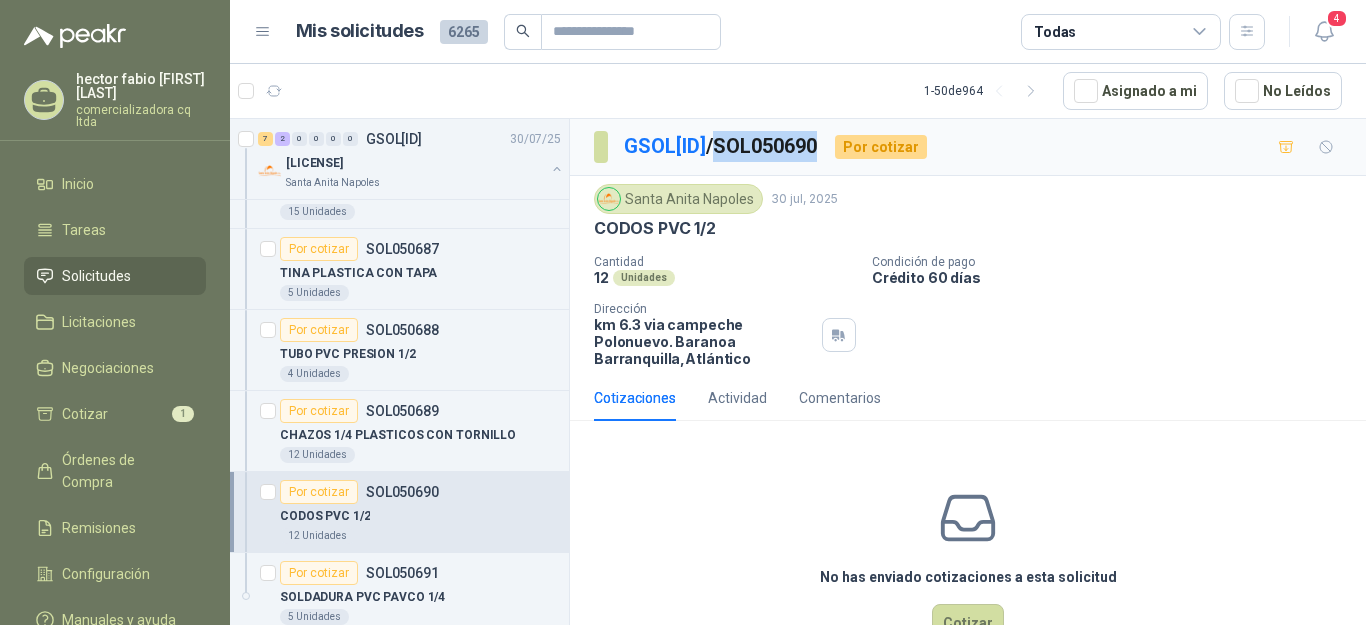 drag, startPoint x: 762, startPoint y: 141, endPoint x: 868, endPoint y: 148, distance: 106.23088 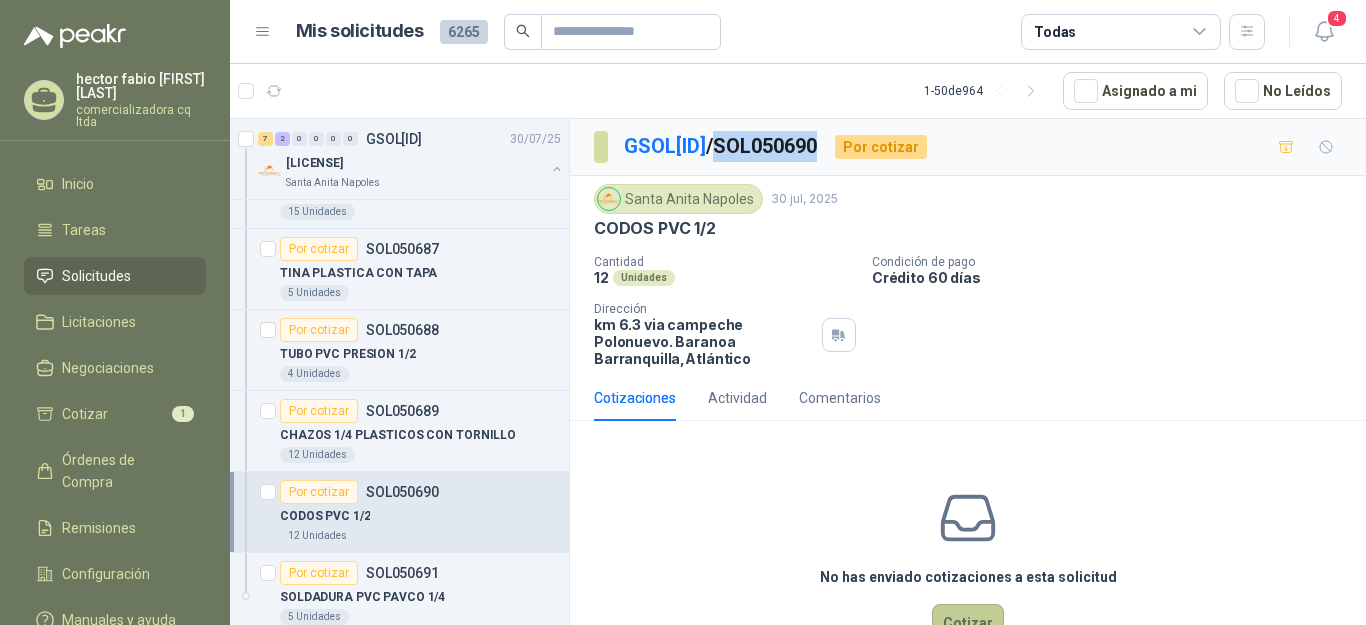 click on "Cotizar" at bounding box center (968, 623) 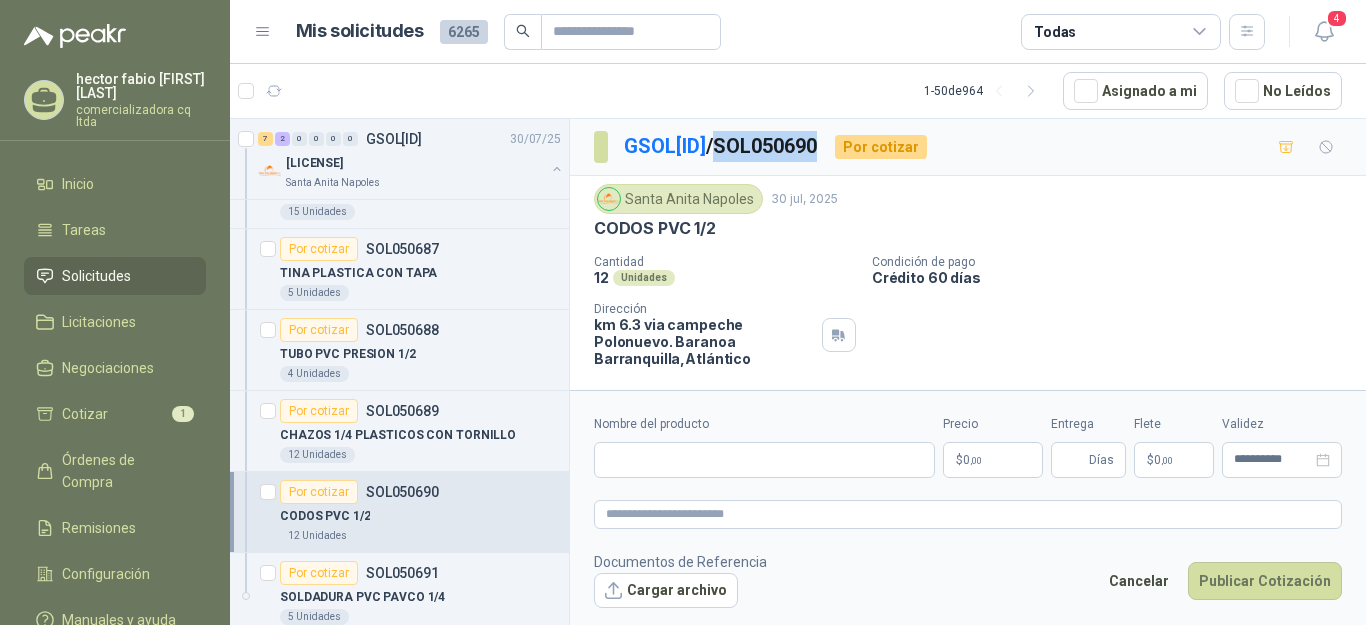 type 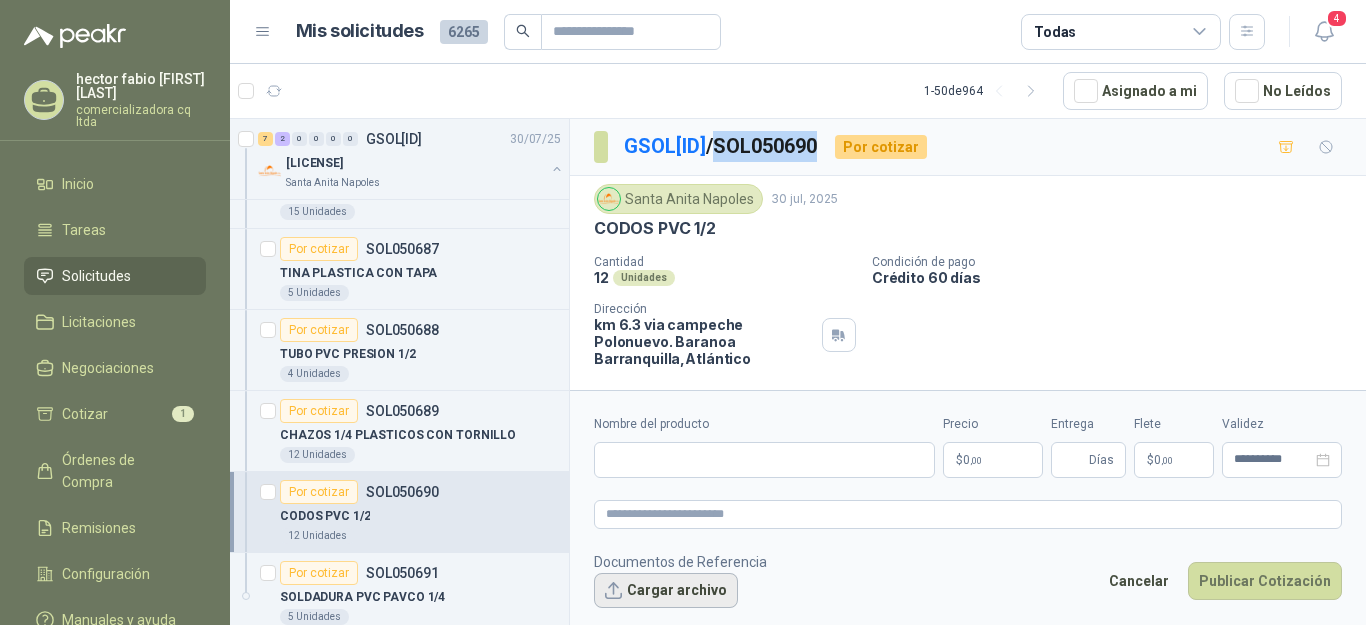 click on "Cargar archivo" at bounding box center (666, 591) 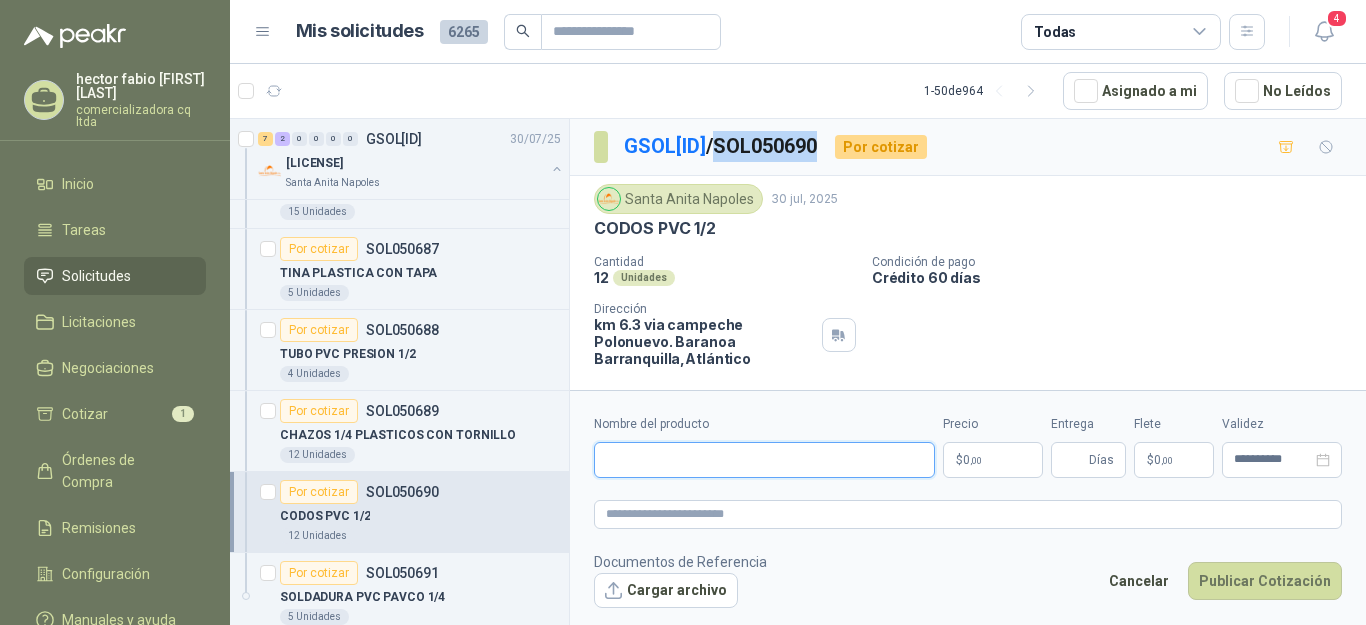 click on "Nombre del producto" at bounding box center (764, 460) 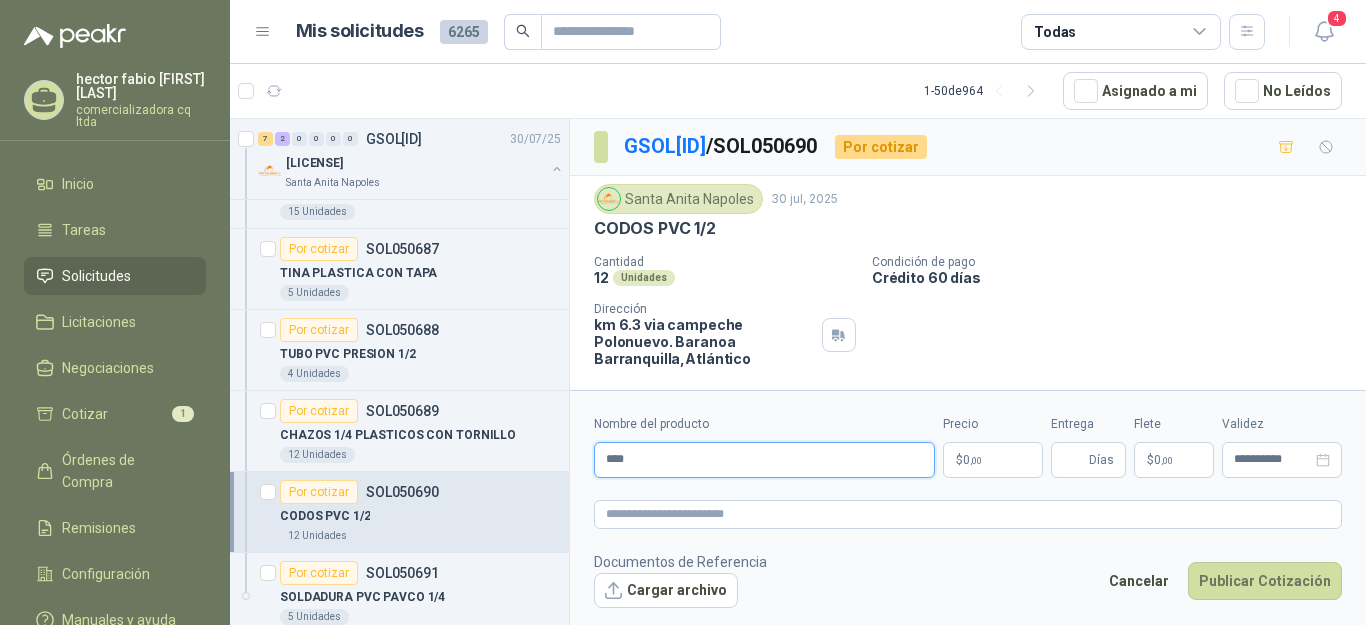 type on "**********" 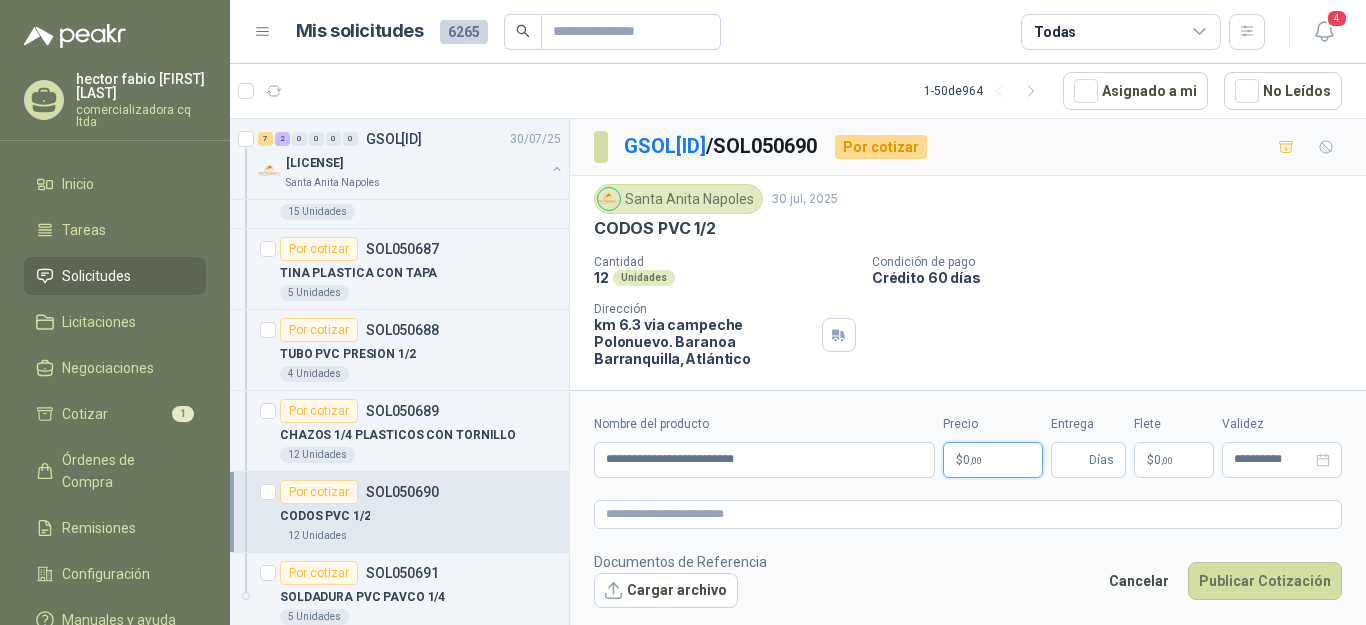 click on "$  0 ,00" at bounding box center [993, 460] 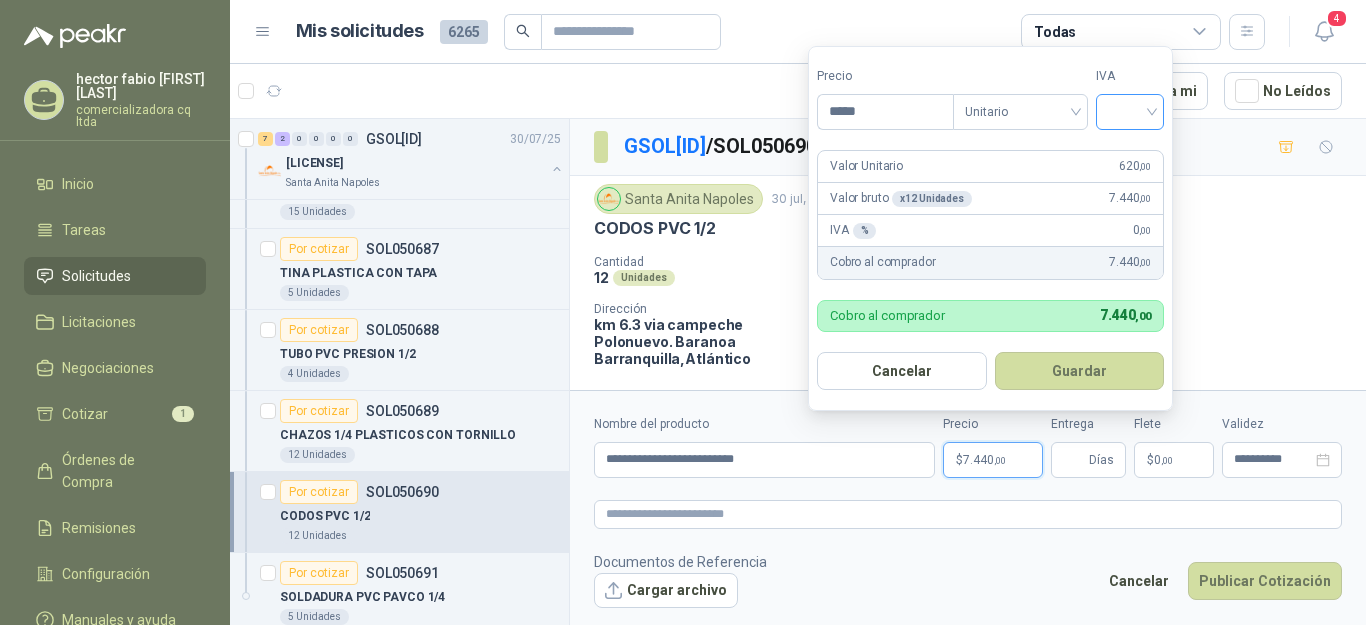 type on "*****" 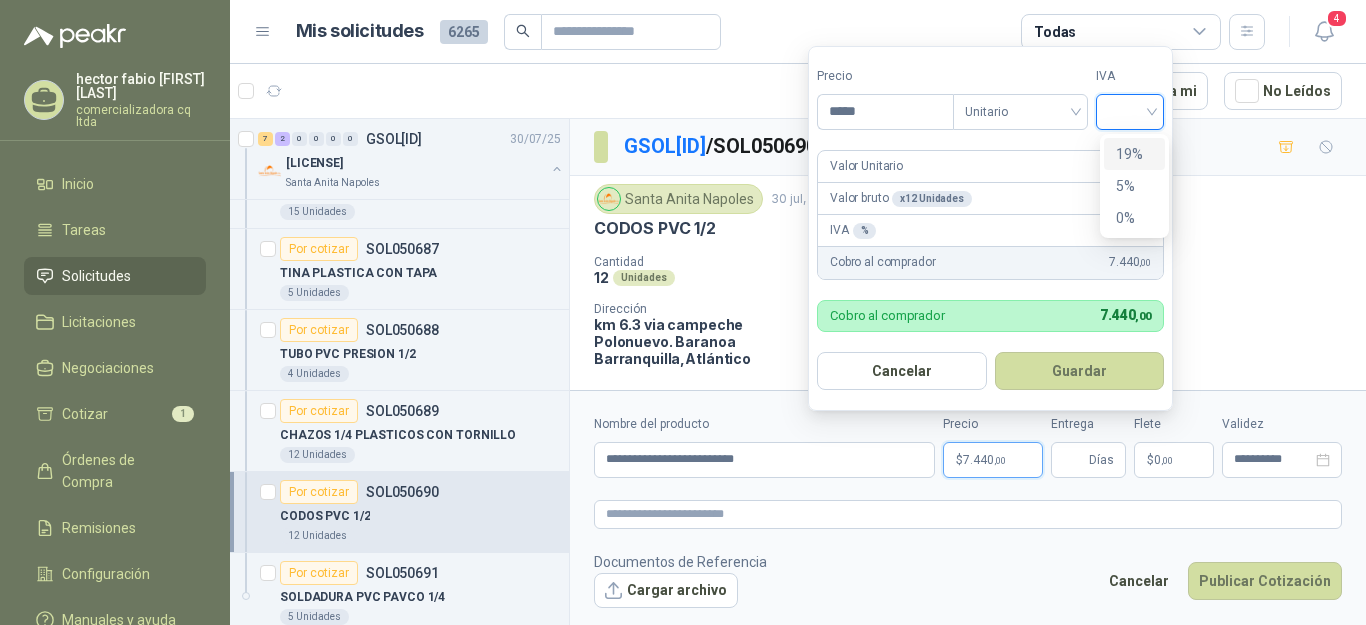 click at bounding box center (1130, 110) 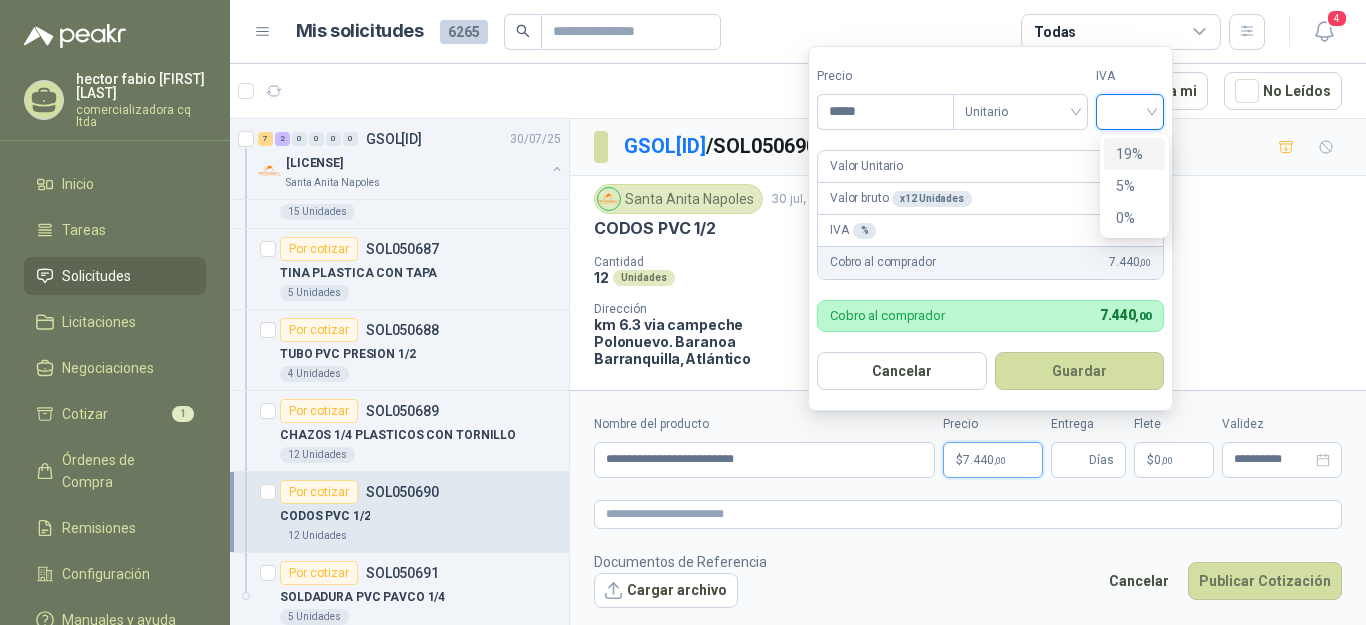 click on "19%" at bounding box center [1134, 154] 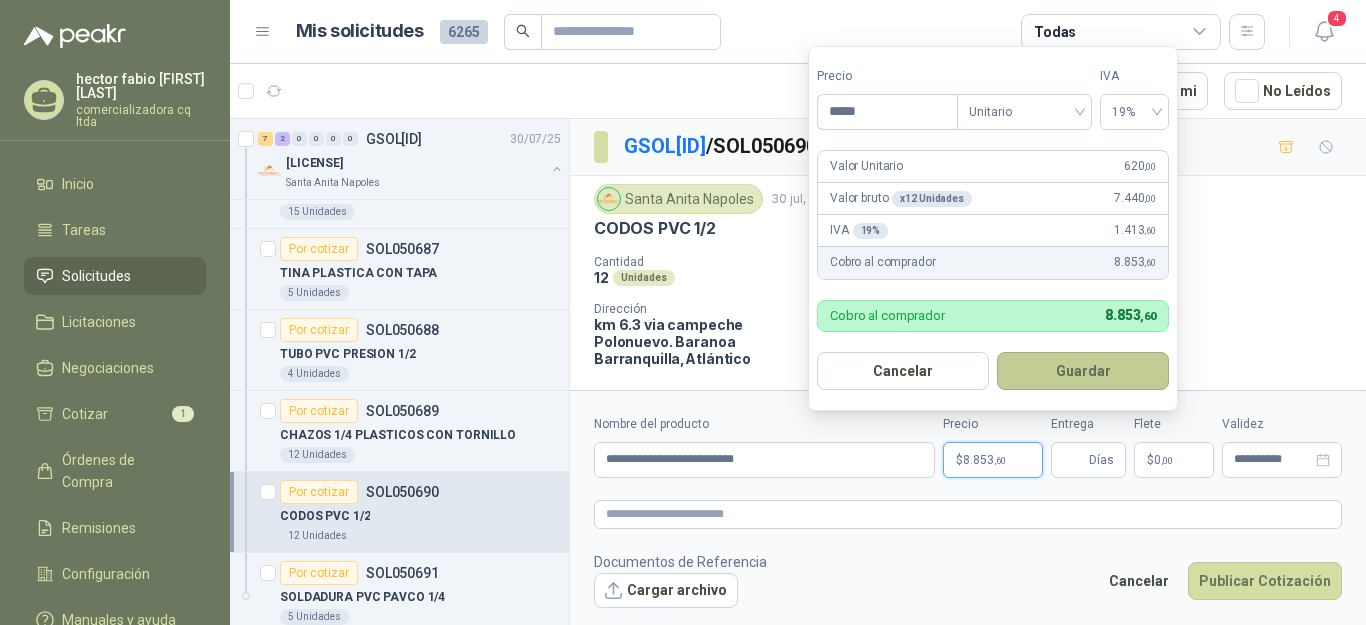 click on "Guardar" at bounding box center [1083, 371] 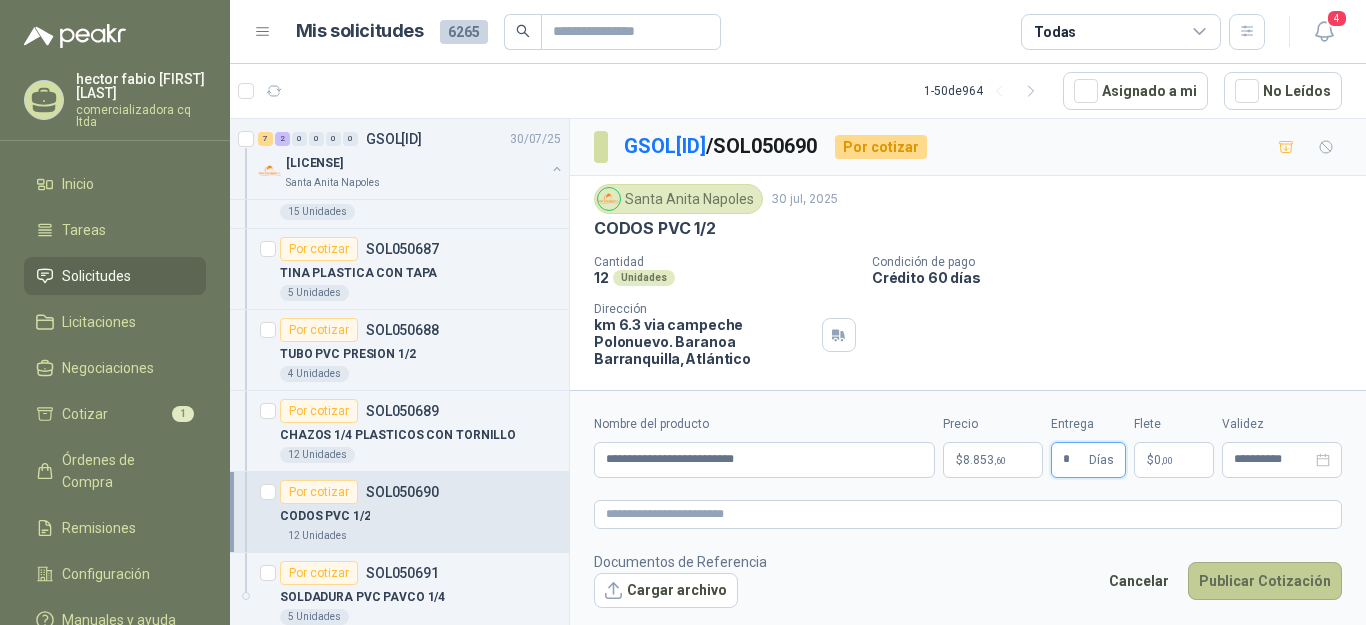 type on "*" 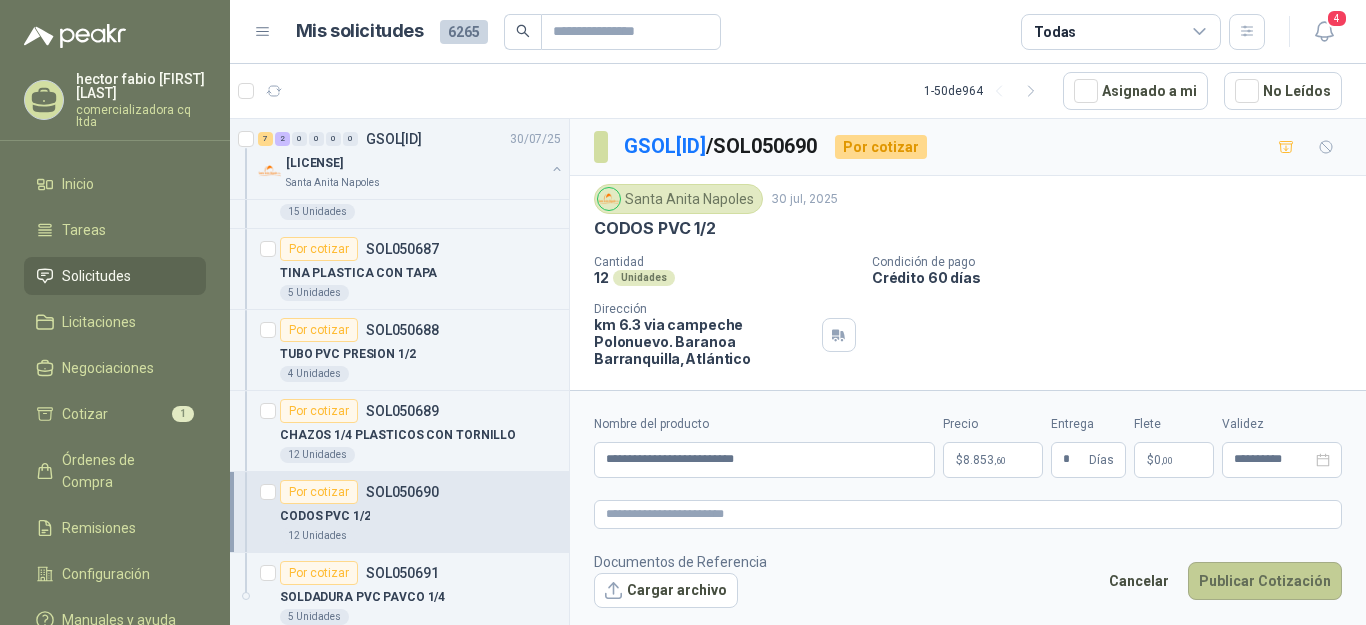 click on "Publicar Cotización" at bounding box center [1265, 581] 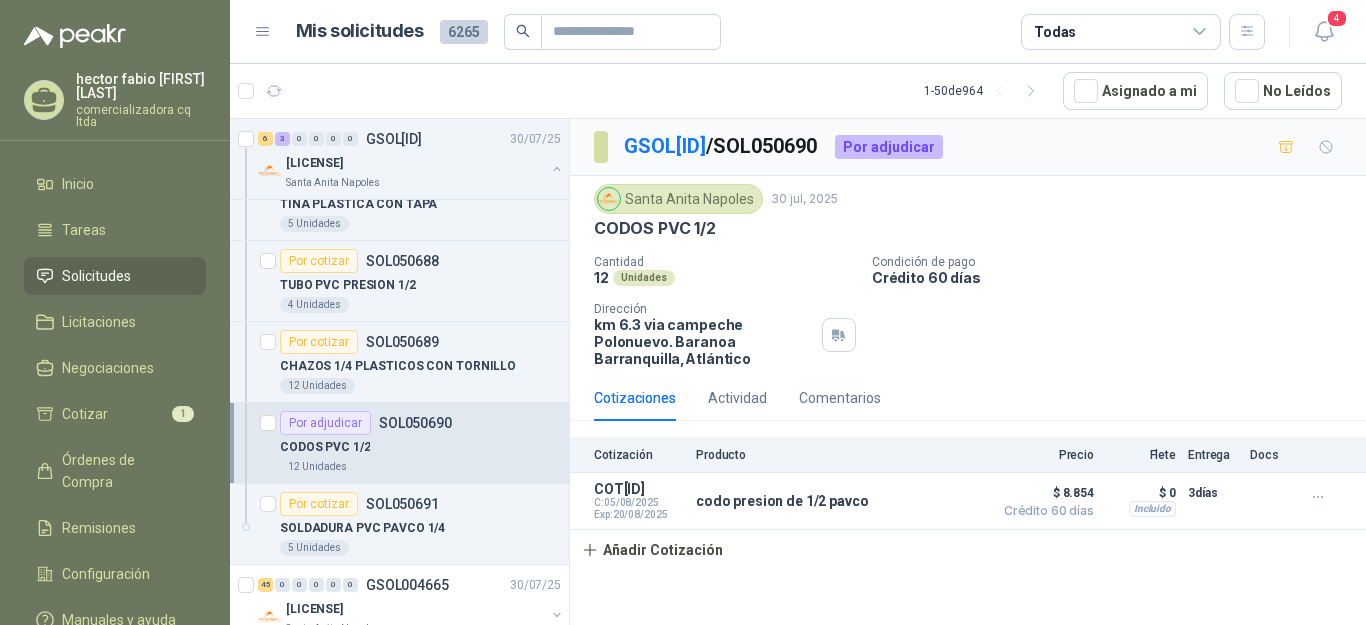 scroll, scrollTop: 1791, scrollLeft: 0, axis: vertical 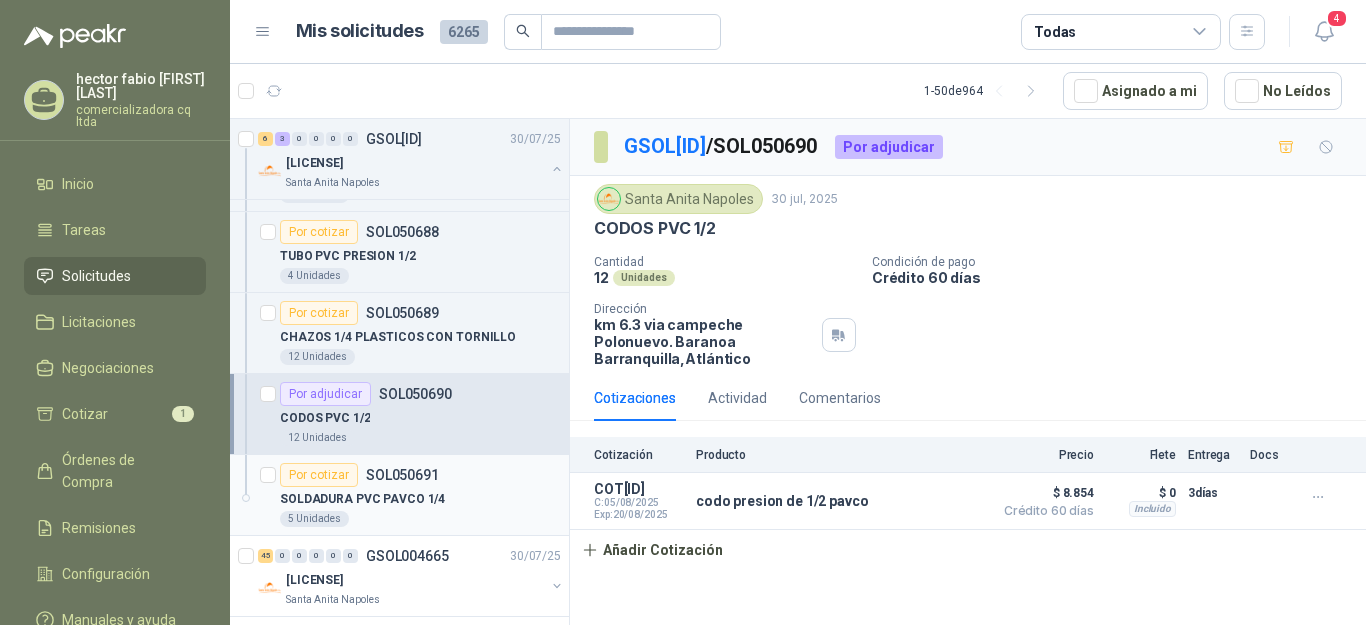 click on "Por cotizar" at bounding box center [319, 475] 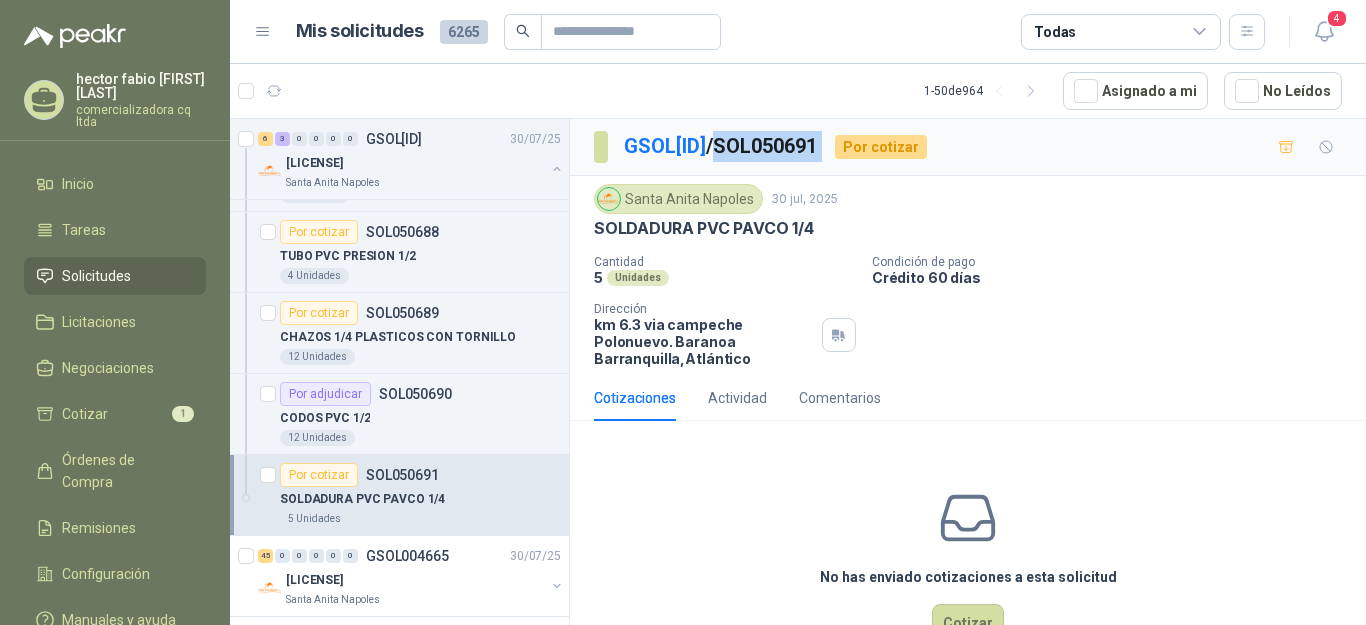 drag, startPoint x: 761, startPoint y: 147, endPoint x: 874, endPoint y: 147, distance: 113 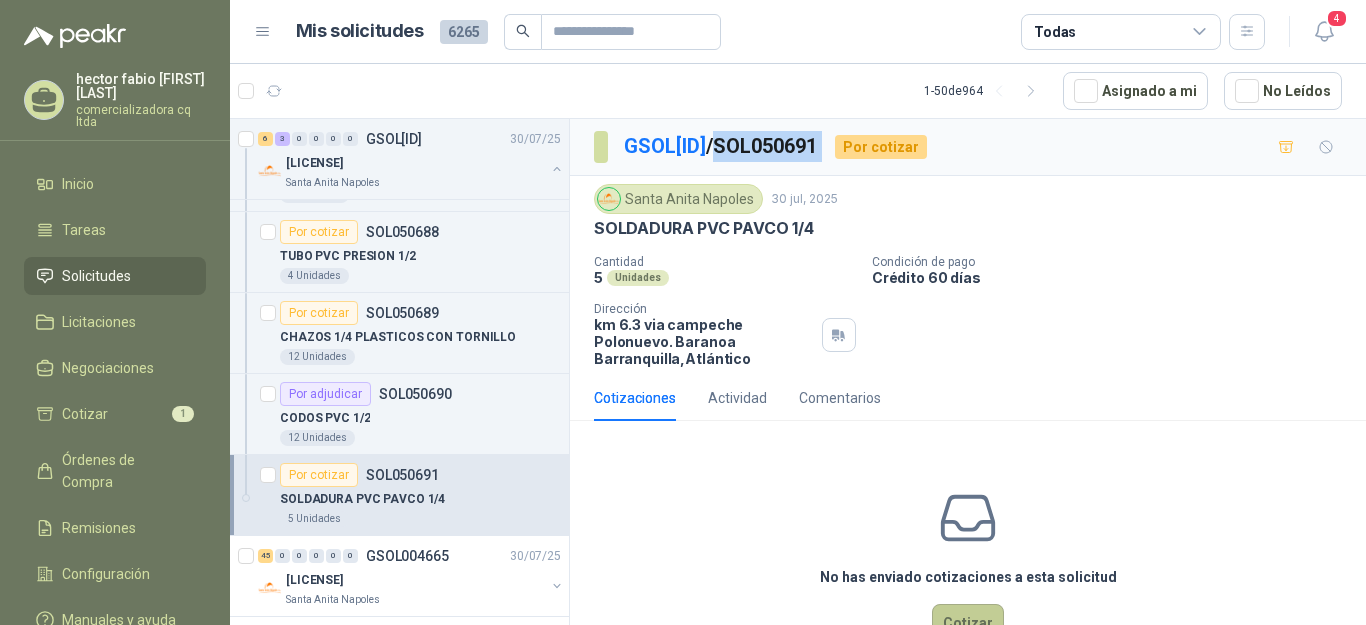 click on "Cotizar" at bounding box center [968, 623] 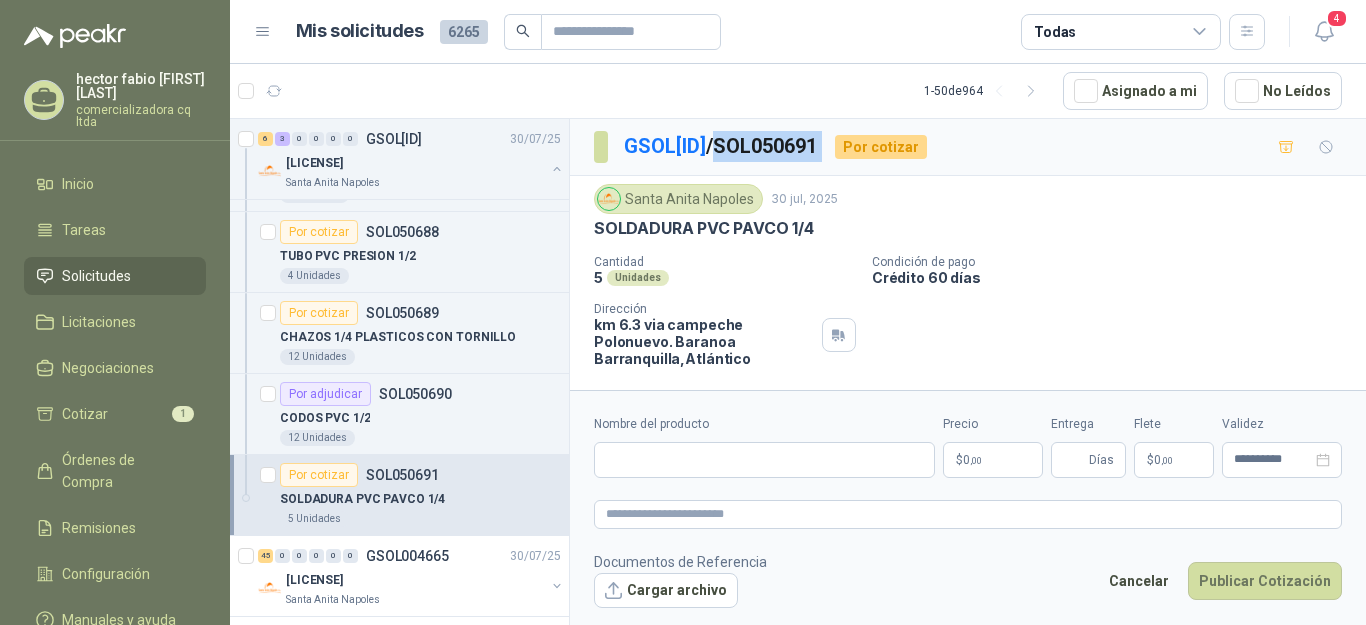 type 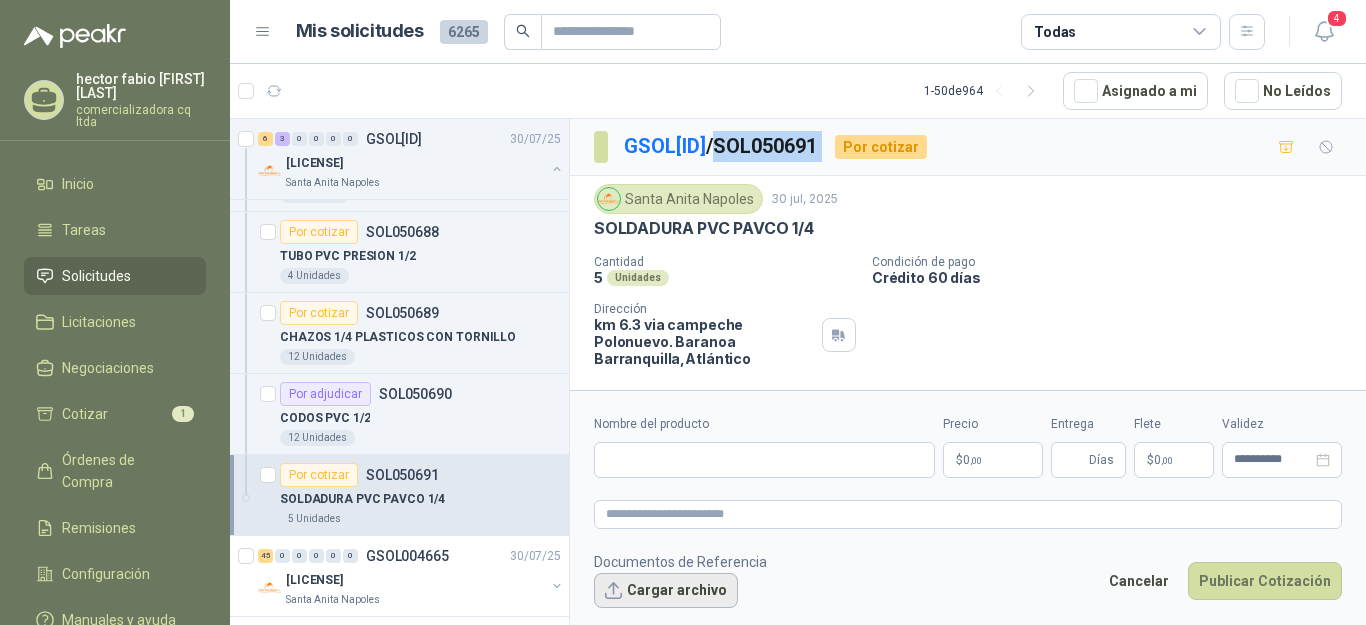 click on "Cargar archivo" at bounding box center (666, 591) 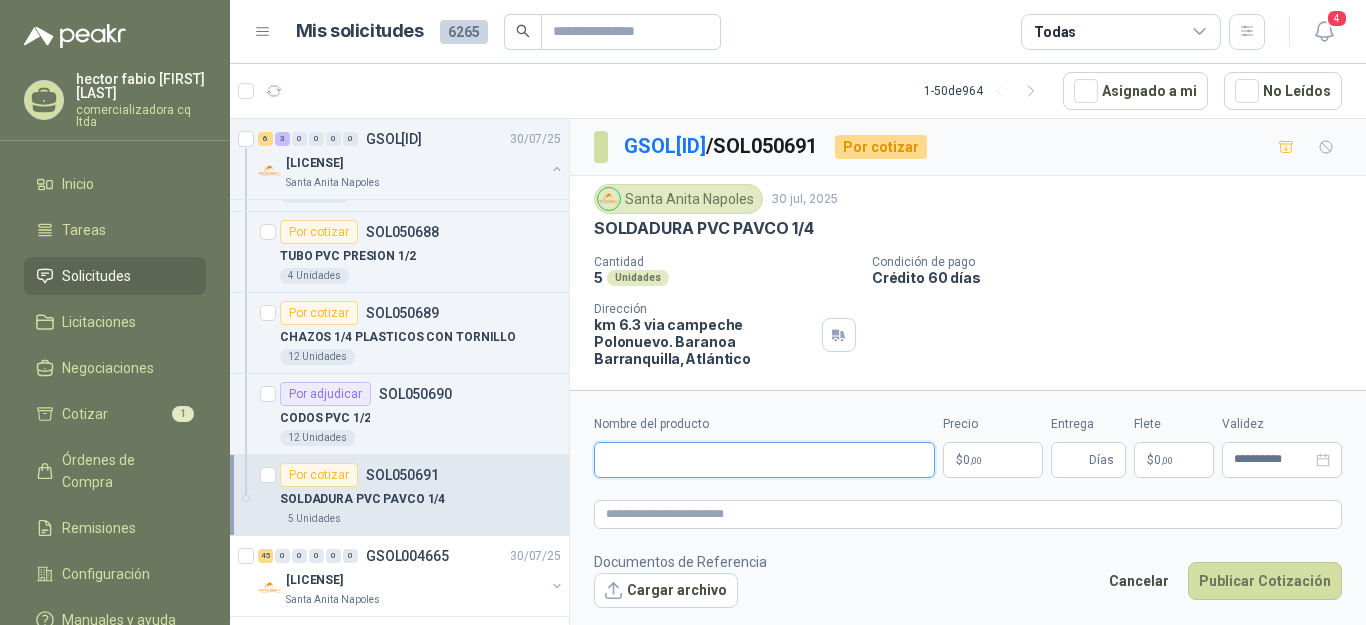 click on "Nombre del producto" at bounding box center [764, 460] 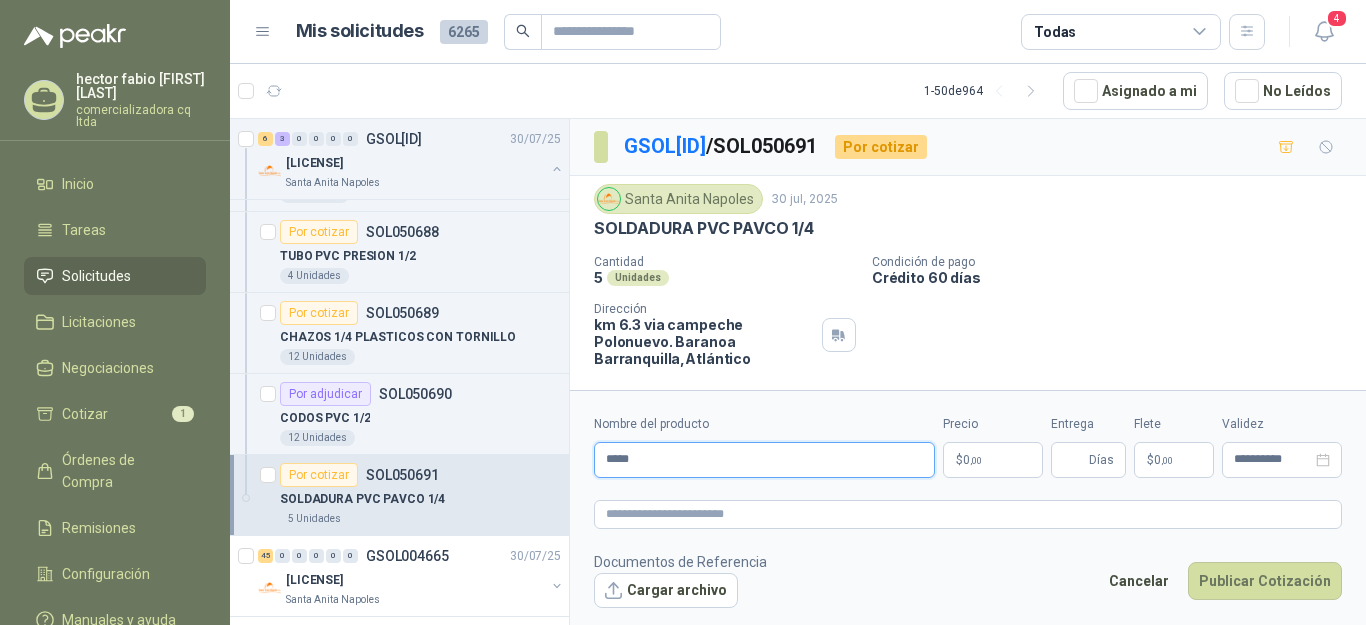type on "**********" 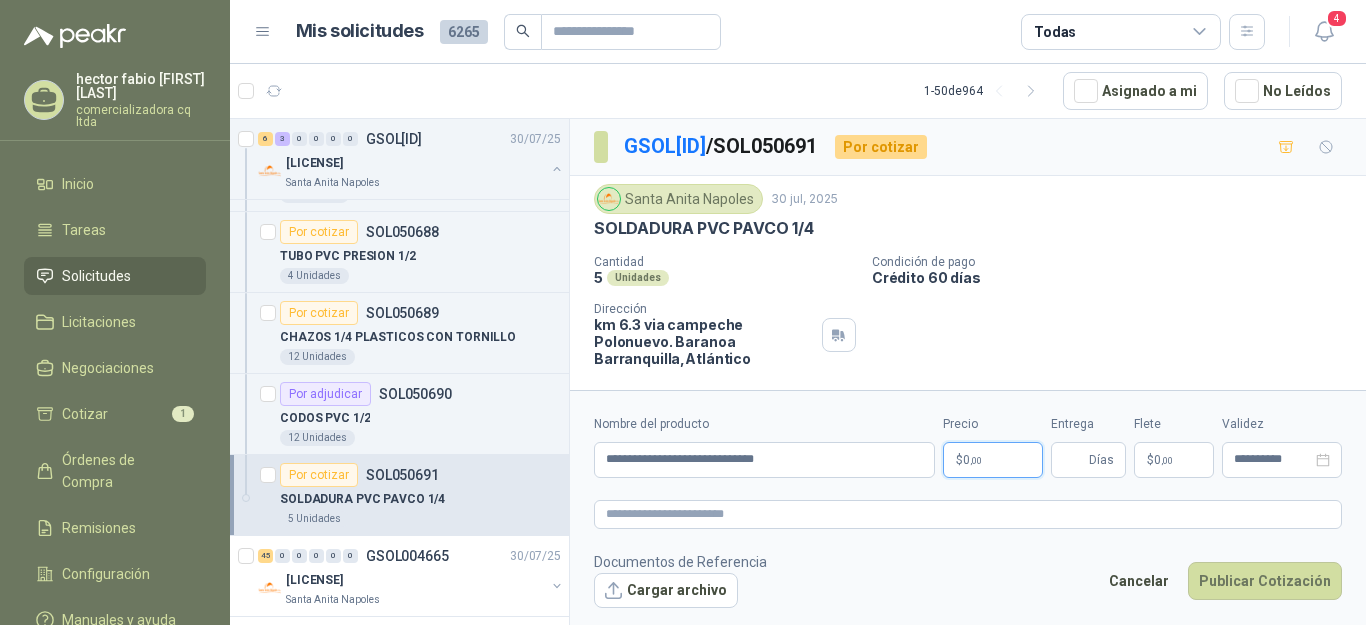click on "$  0 ,00" at bounding box center (993, 460) 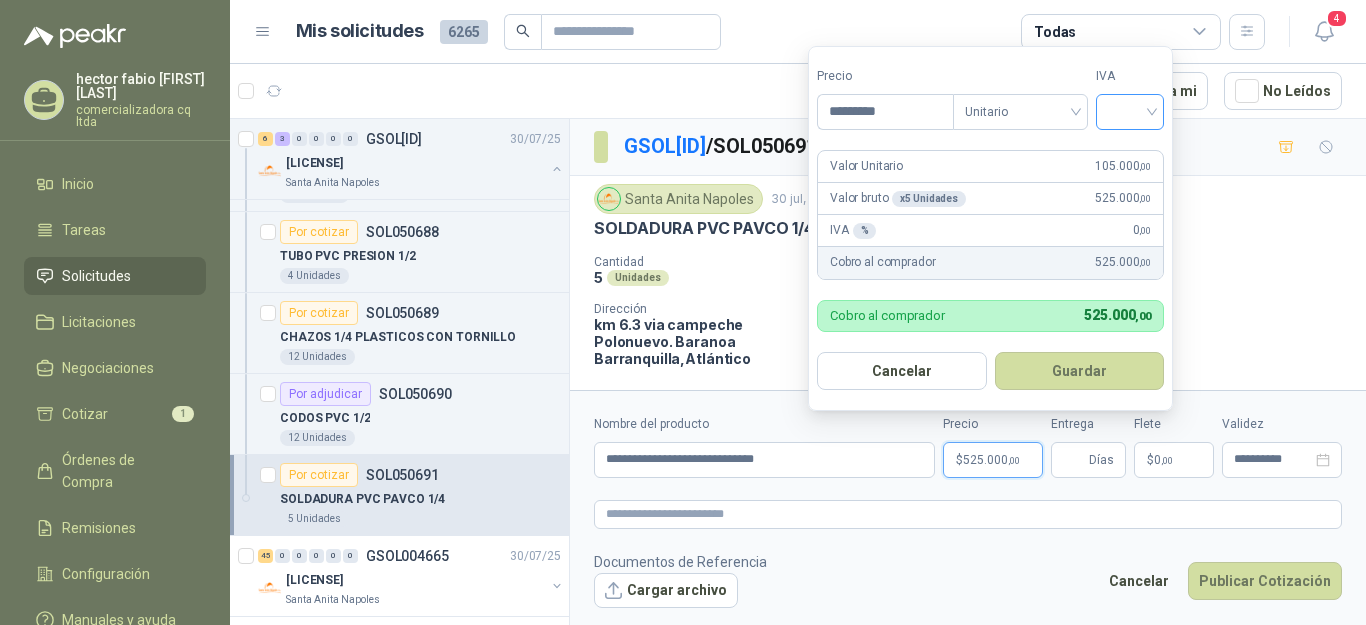 click at bounding box center [1130, 112] 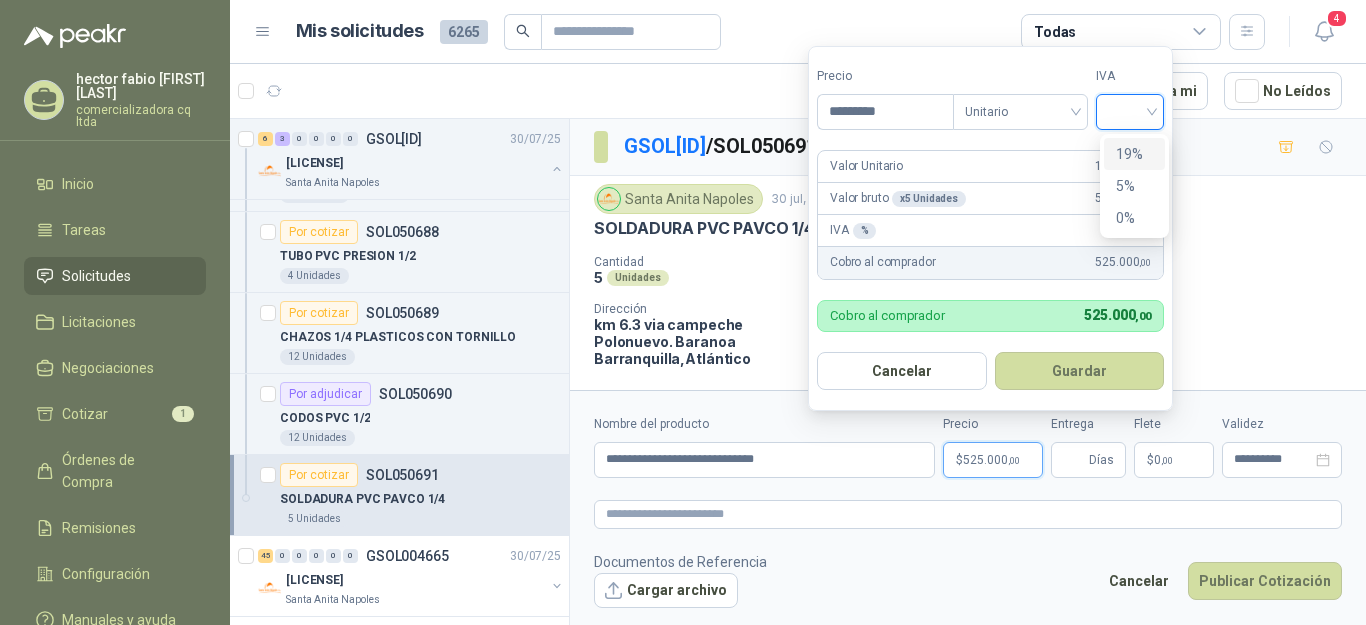 click on "19%" at bounding box center (1134, 154) 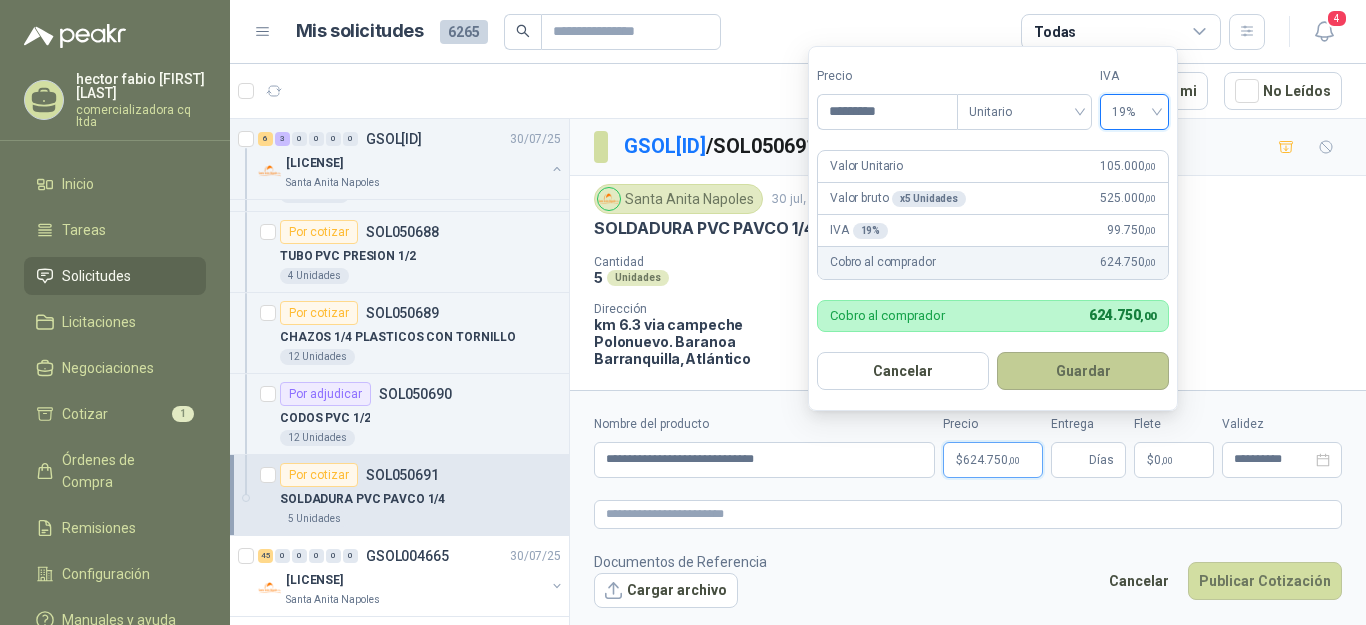 click on "Guardar" at bounding box center [1083, 371] 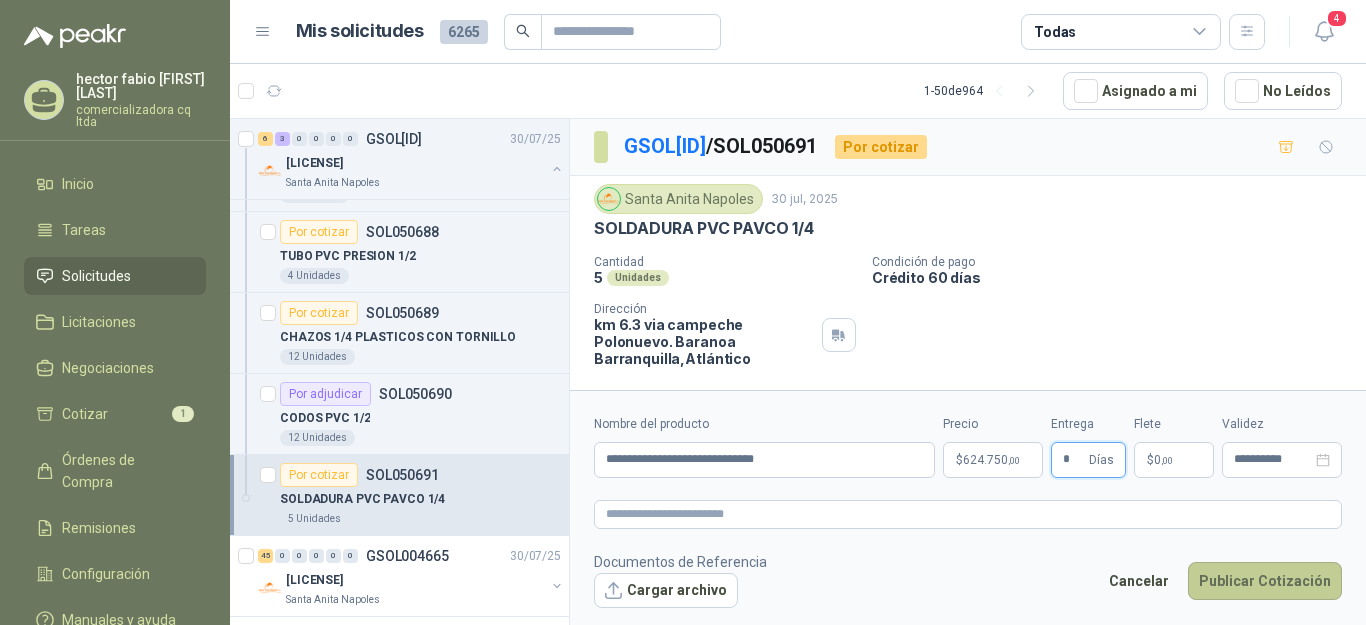 type on "*" 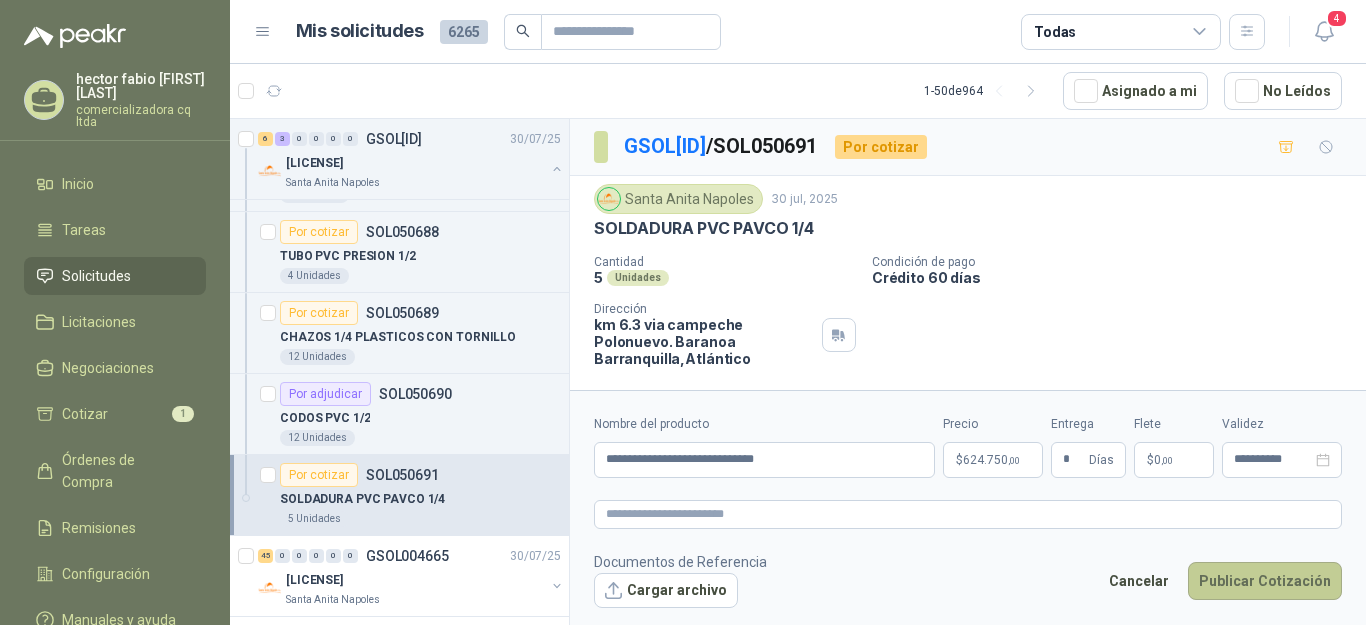 click on "Publicar Cotización" at bounding box center [1265, 581] 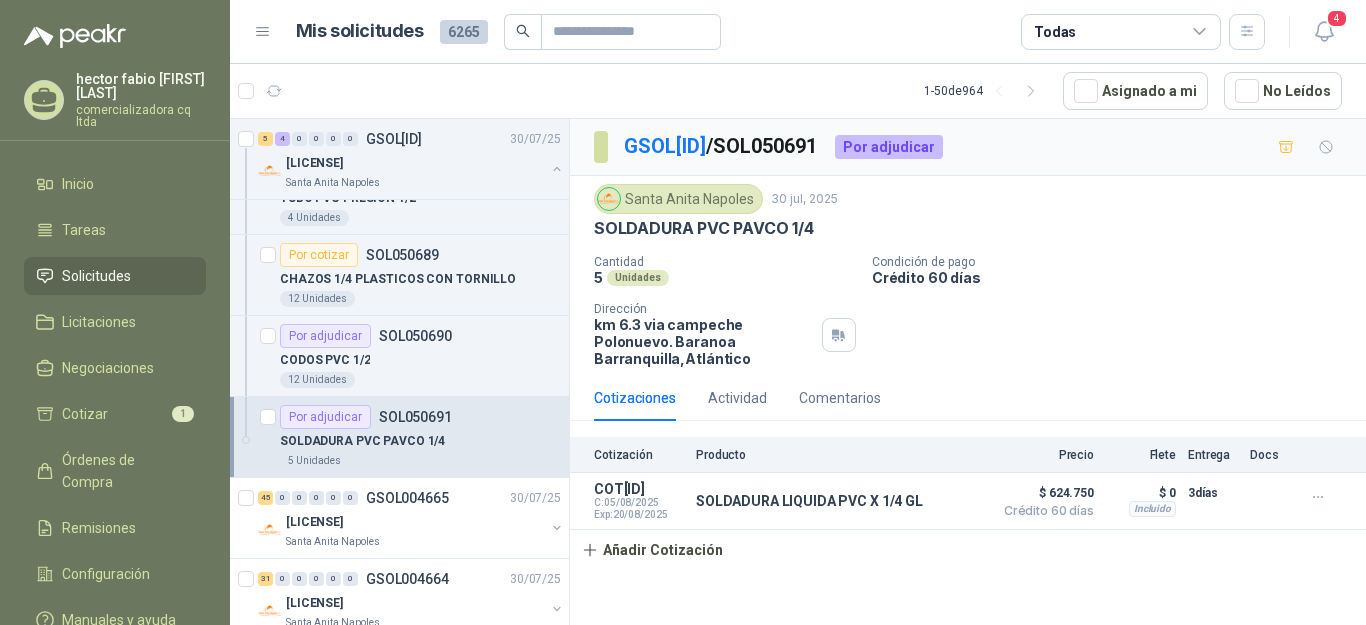 scroll, scrollTop: 1956, scrollLeft: 0, axis: vertical 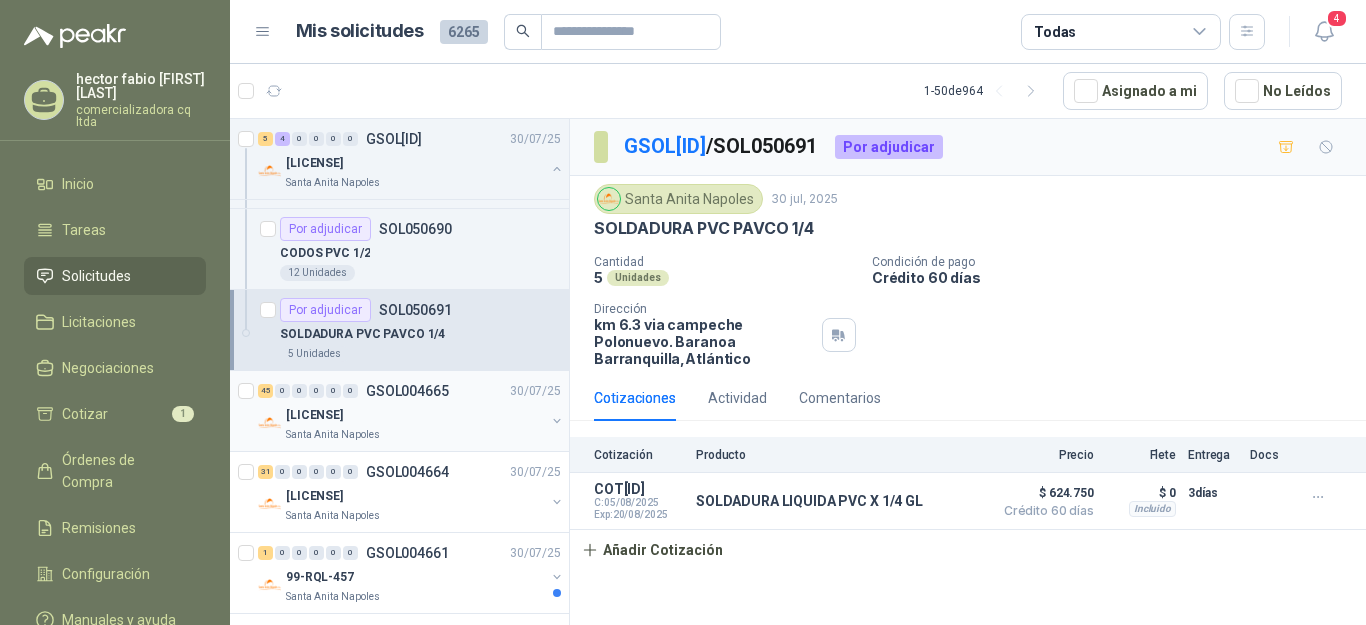 click on "[LICENSE]" at bounding box center [314, 415] 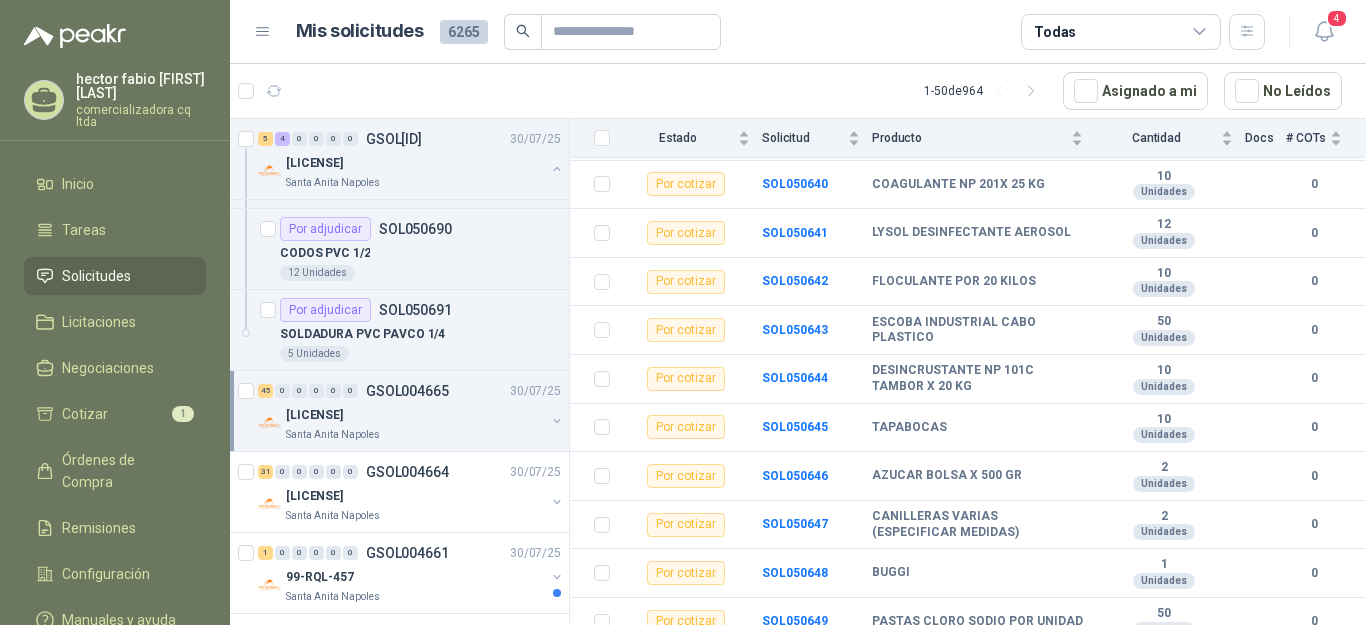 scroll, scrollTop: 443, scrollLeft: 0, axis: vertical 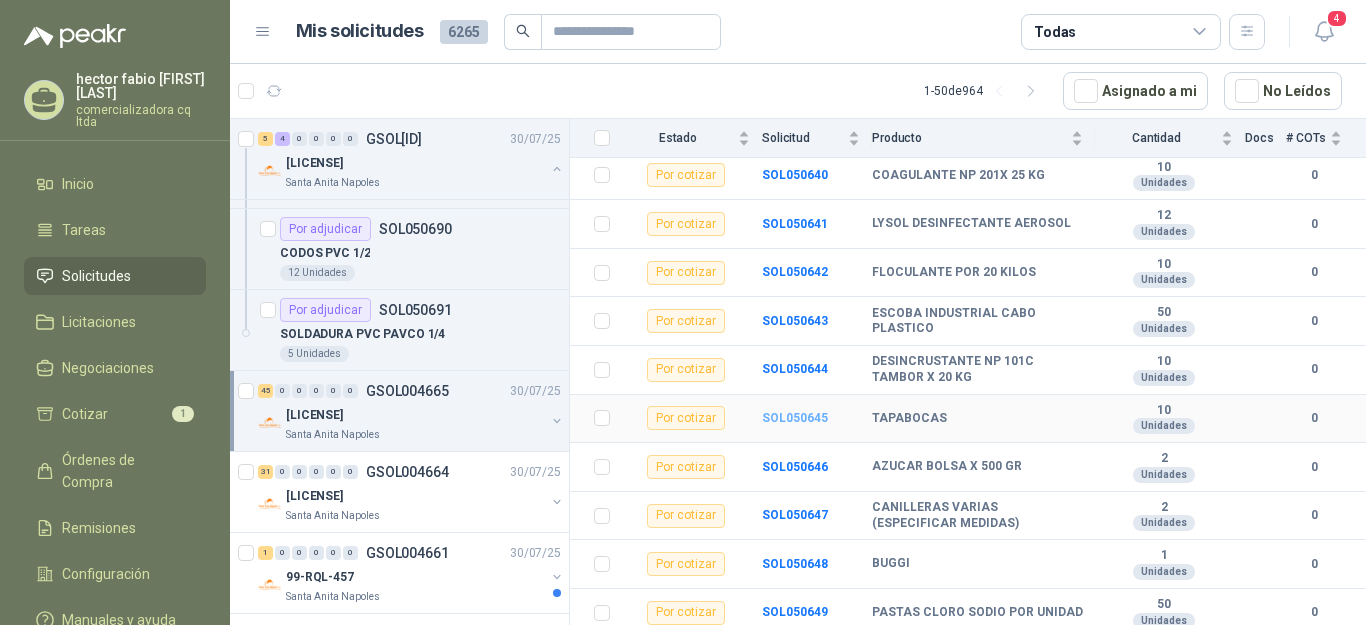 click on "SOL050645" at bounding box center [795, 418] 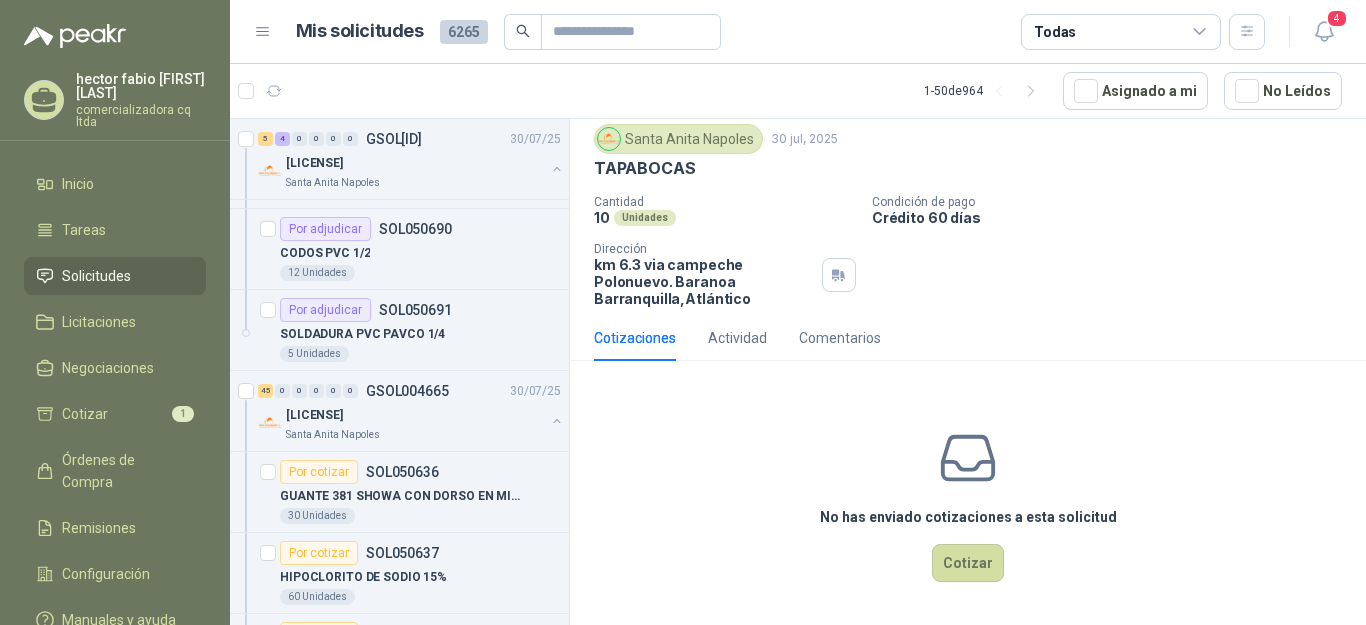 scroll, scrollTop: 28, scrollLeft: 0, axis: vertical 